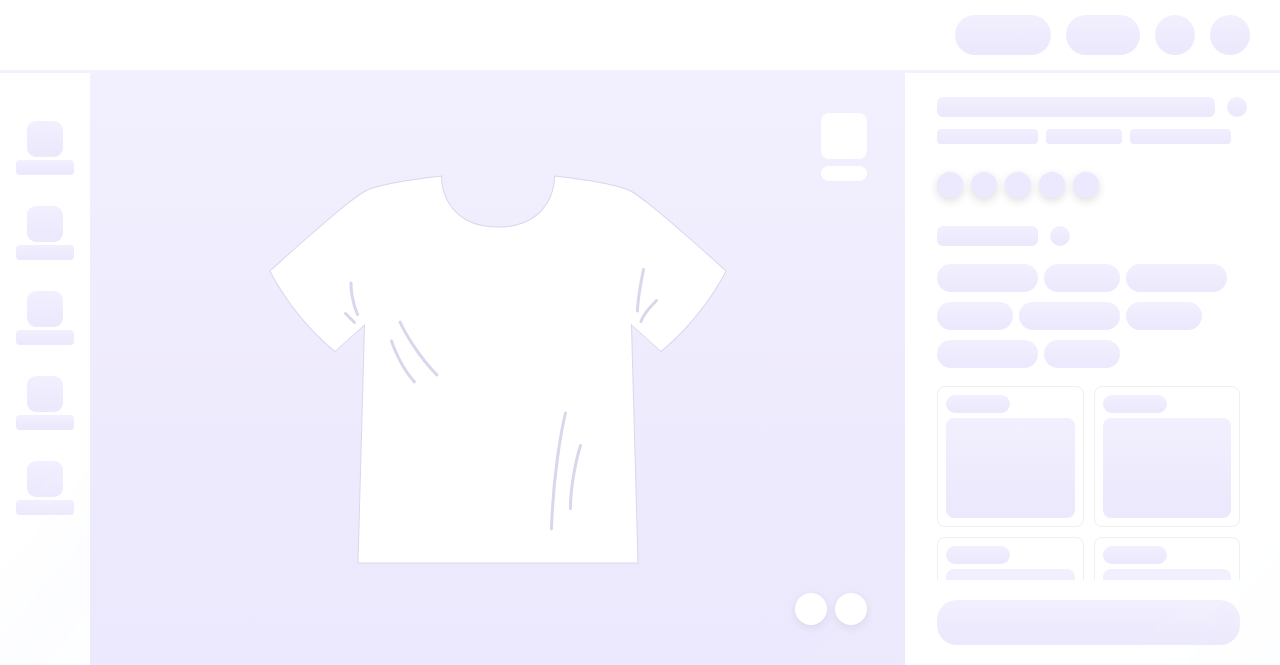 scroll, scrollTop: 0, scrollLeft: 0, axis: both 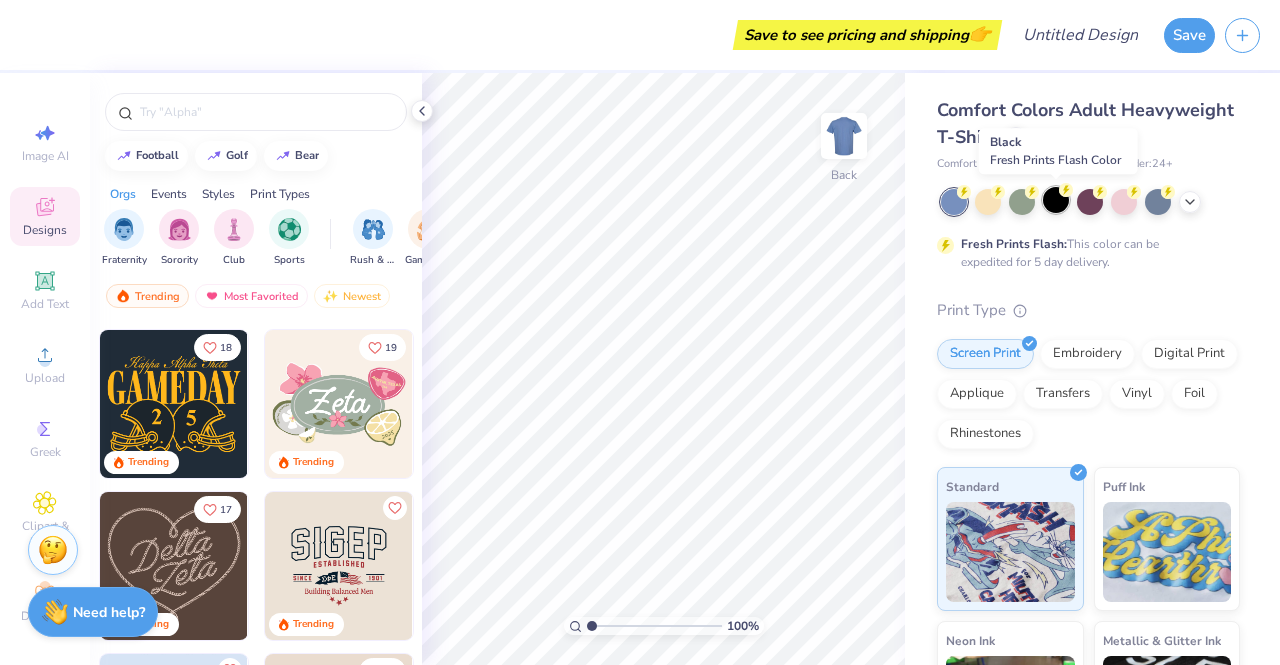 click at bounding box center (1056, 200) 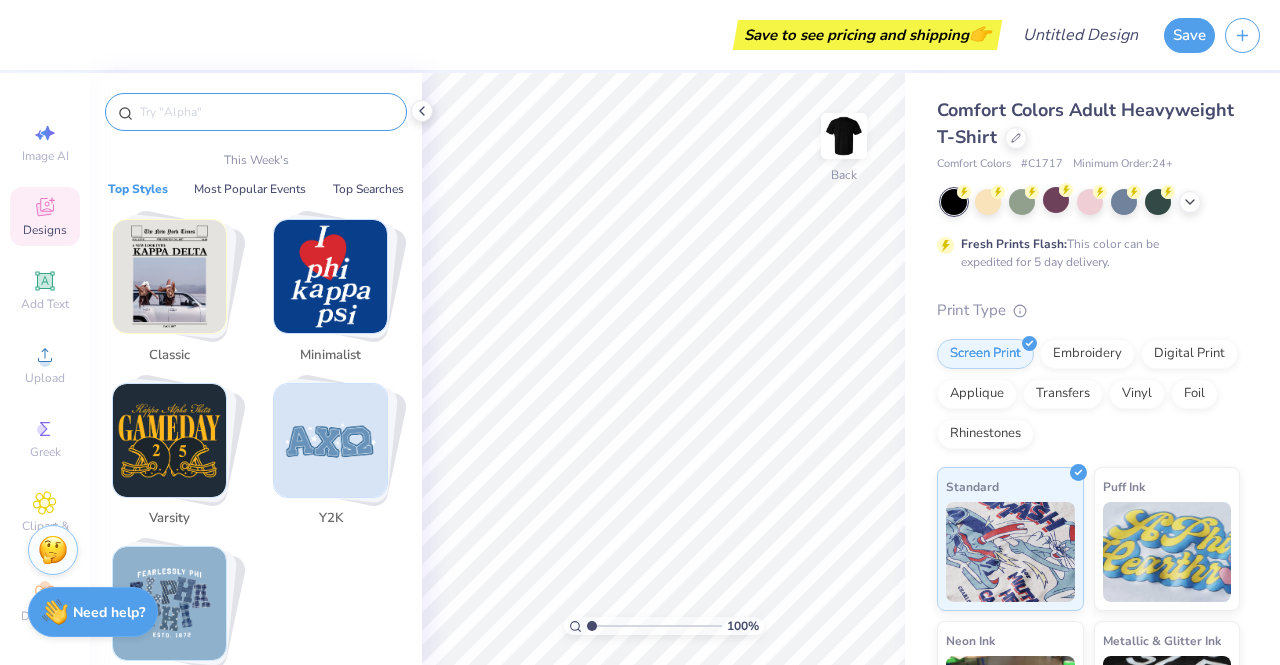 click at bounding box center [266, 112] 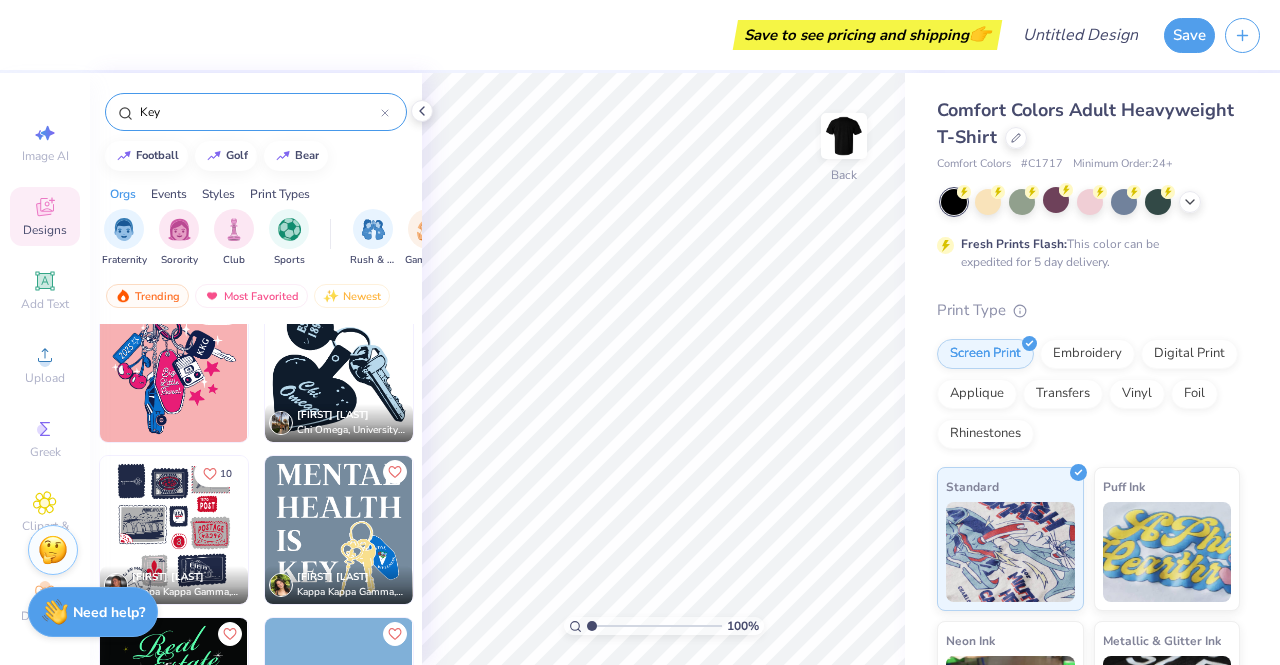 scroll, scrollTop: 0, scrollLeft: 0, axis: both 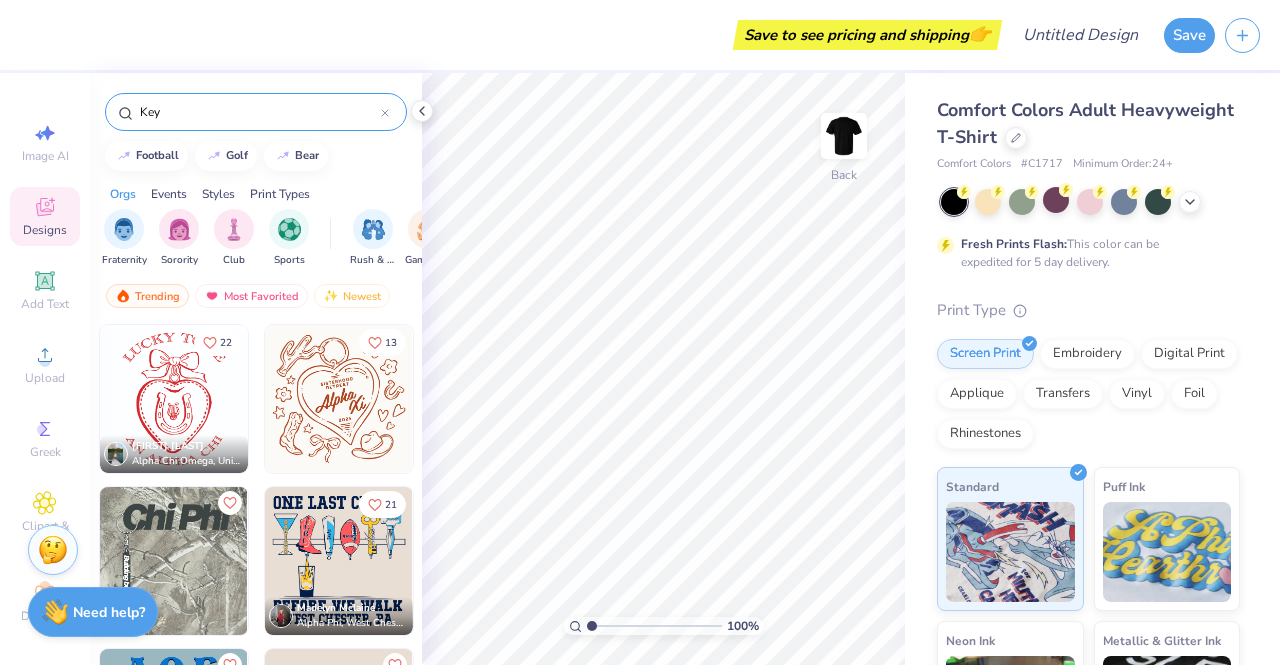 drag, startPoint x: 194, startPoint y: 112, endPoint x: 118, endPoint y: 103, distance: 76.53104 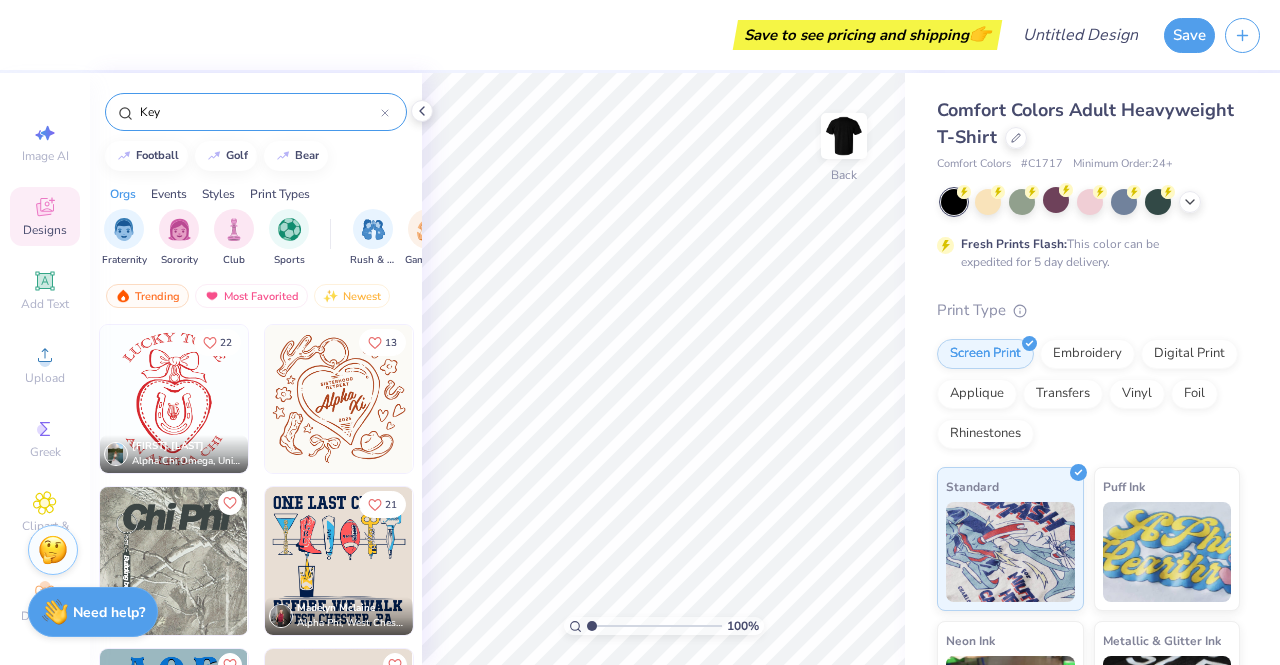 click on "Key" at bounding box center (256, 112) 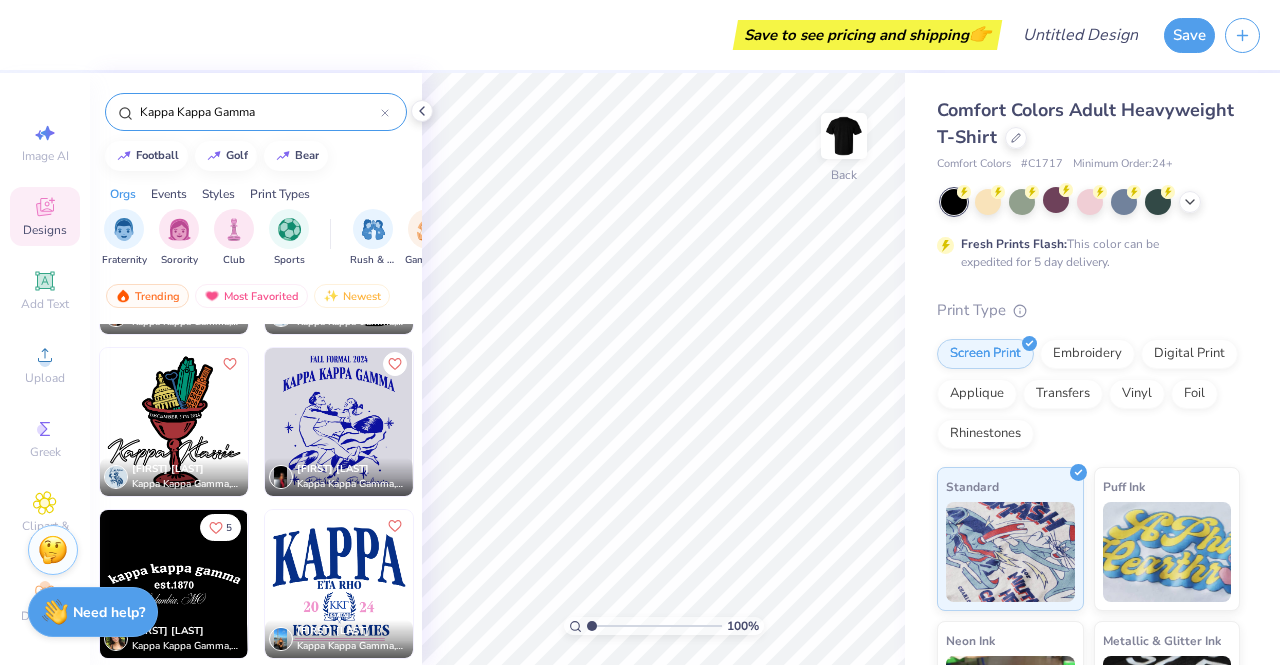 scroll, scrollTop: 10114, scrollLeft: 0, axis: vertical 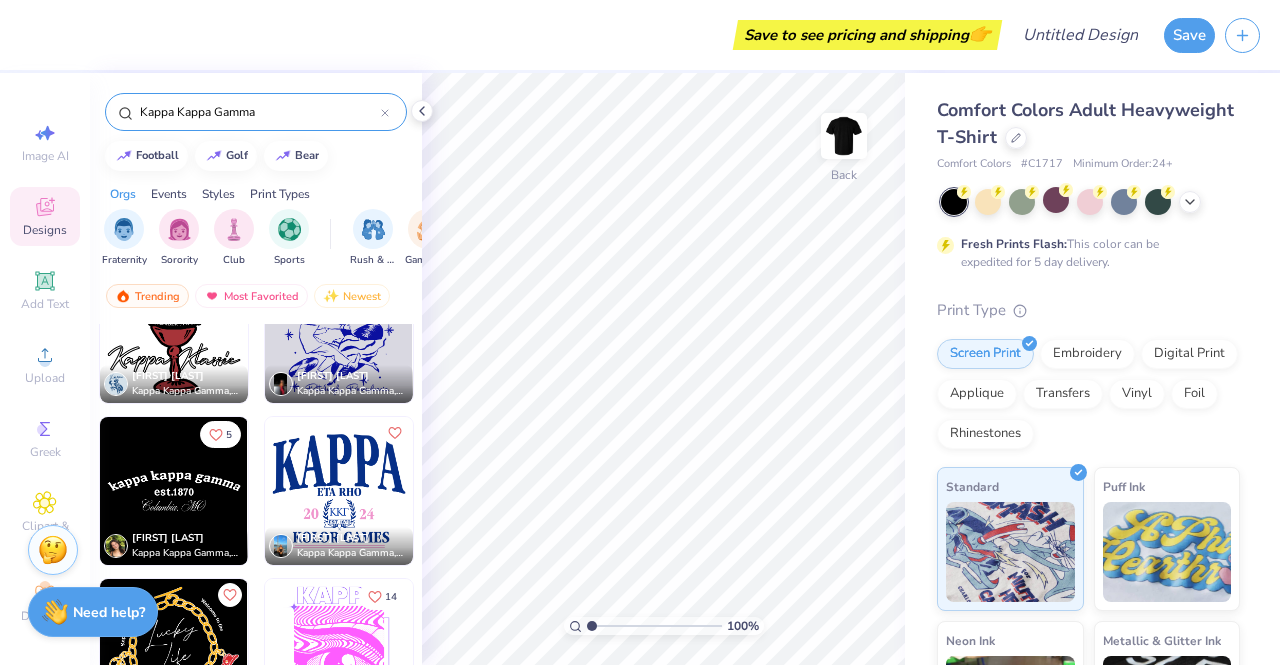 type on "Kappa Kappa Gamma" 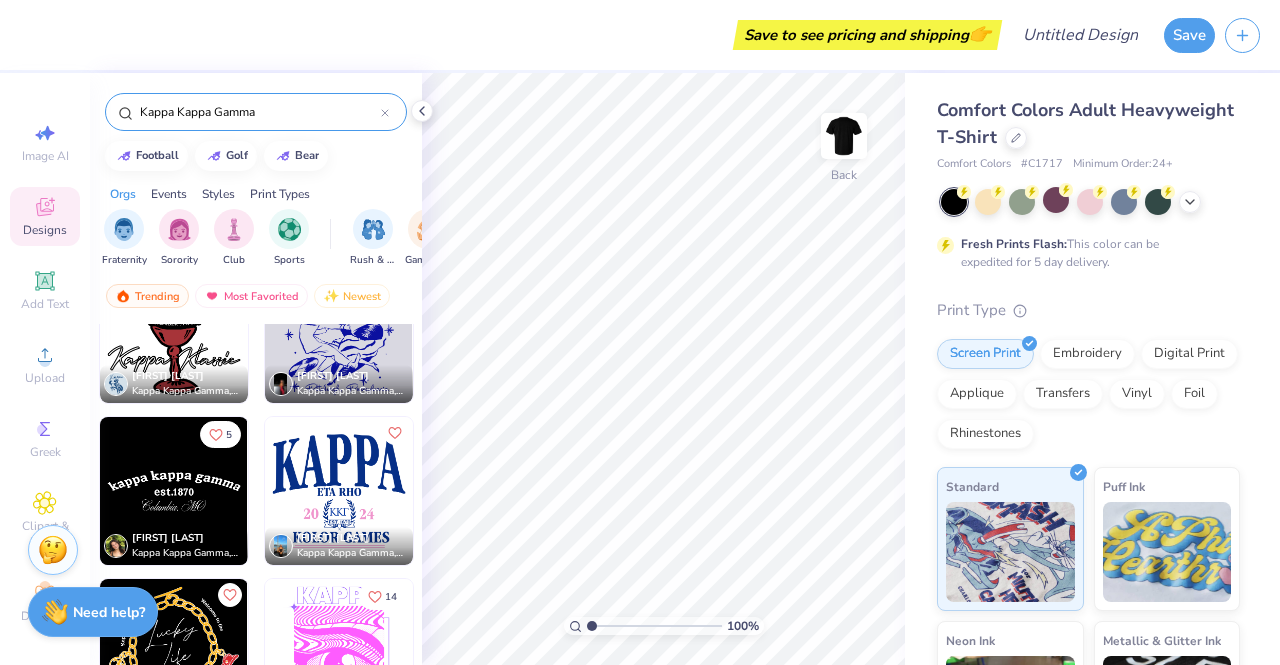 click at bounding box center (174, 653) 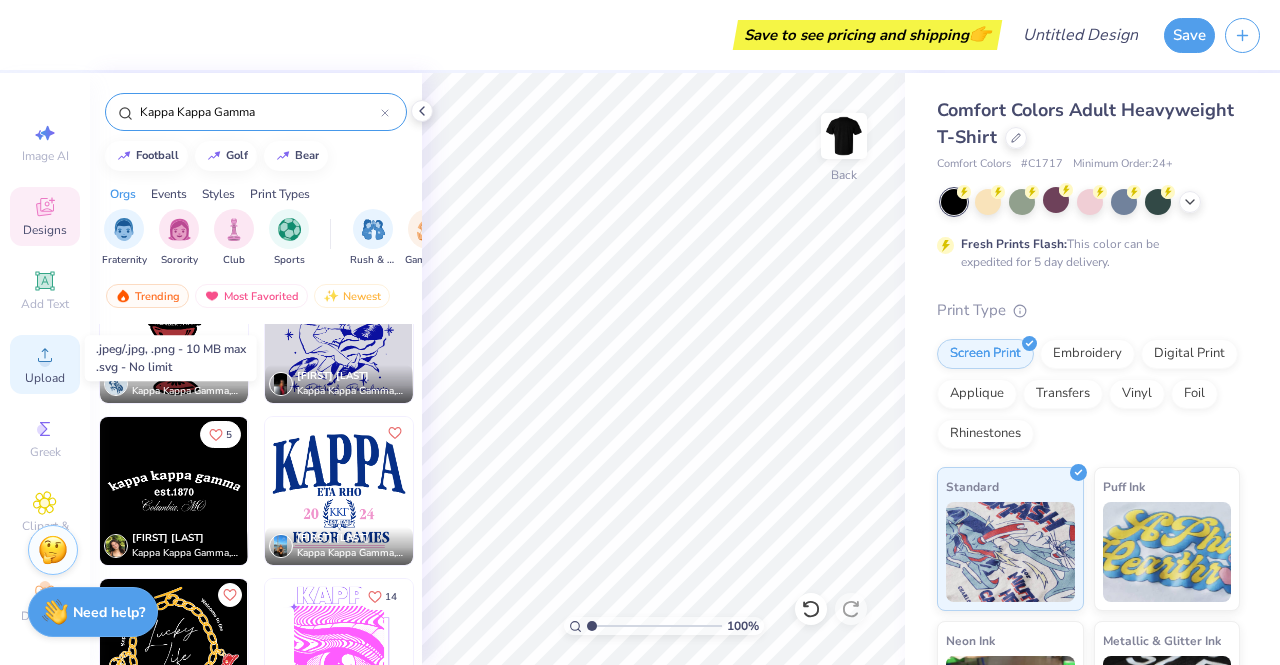 click 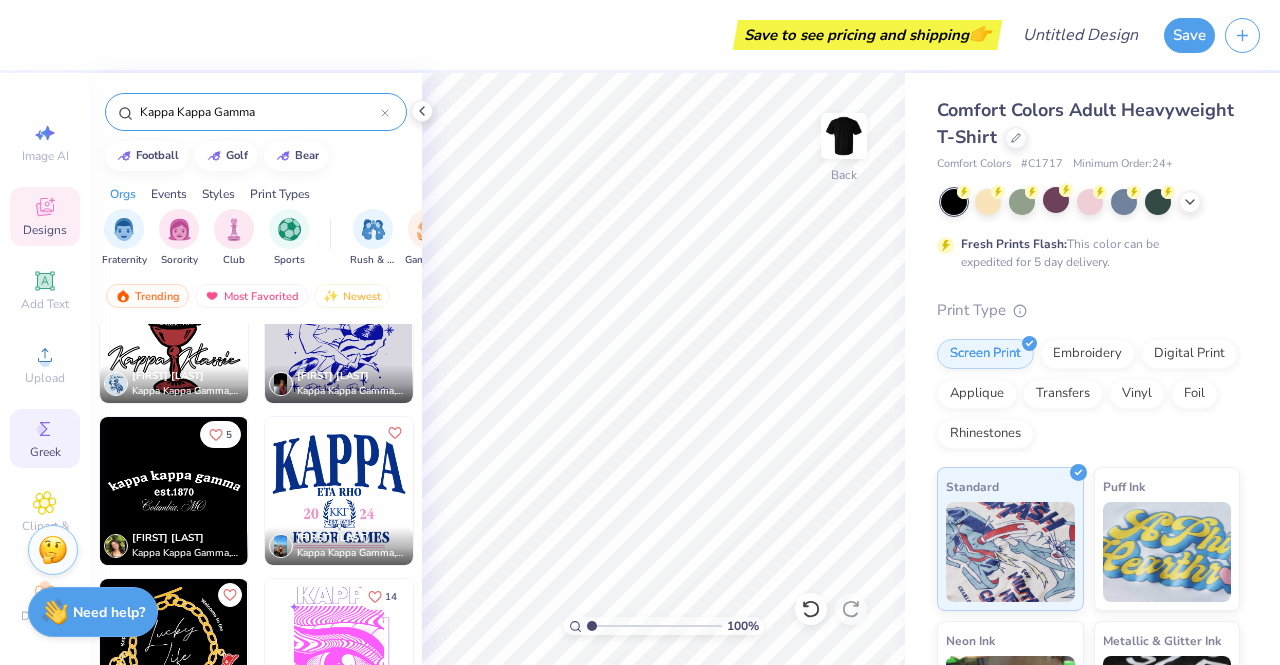 scroll, scrollTop: 22, scrollLeft: 0, axis: vertical 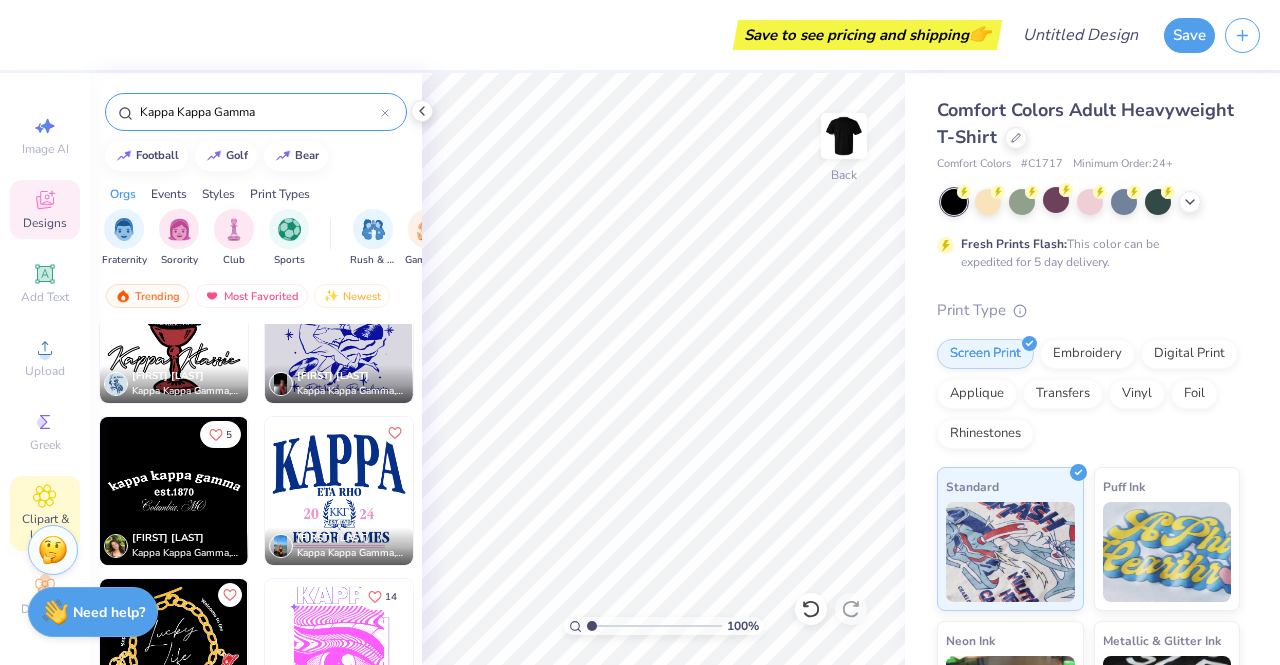 click 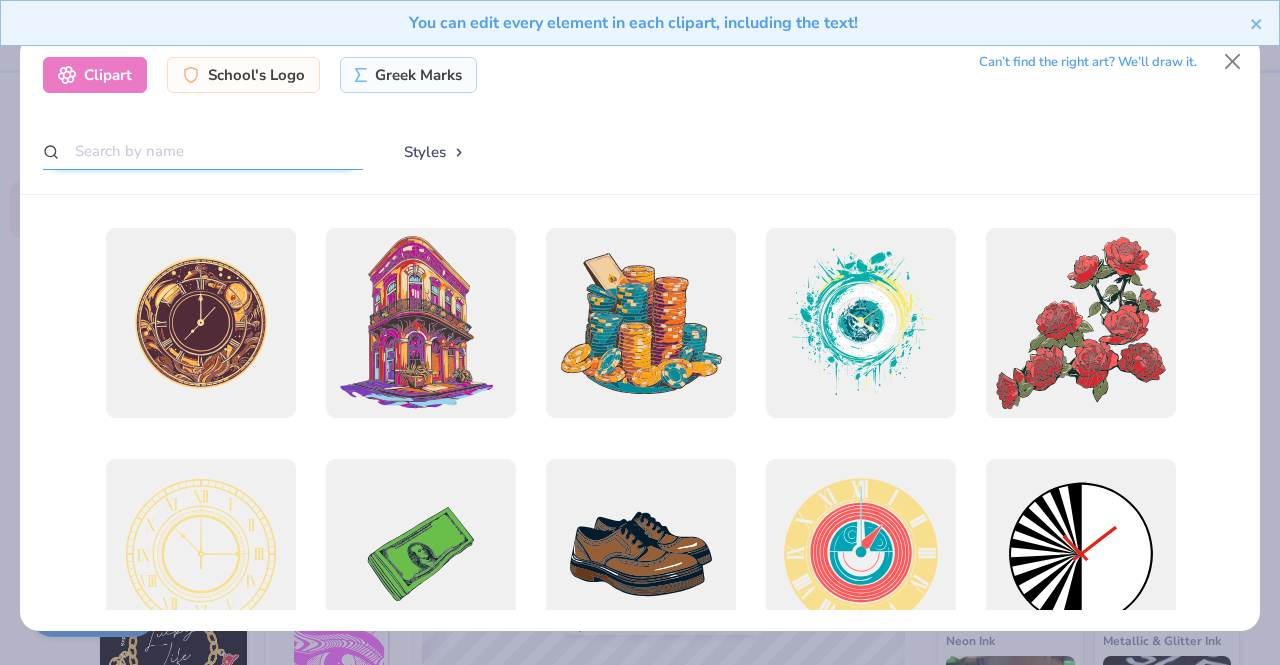click at bounding box center [203, 151] 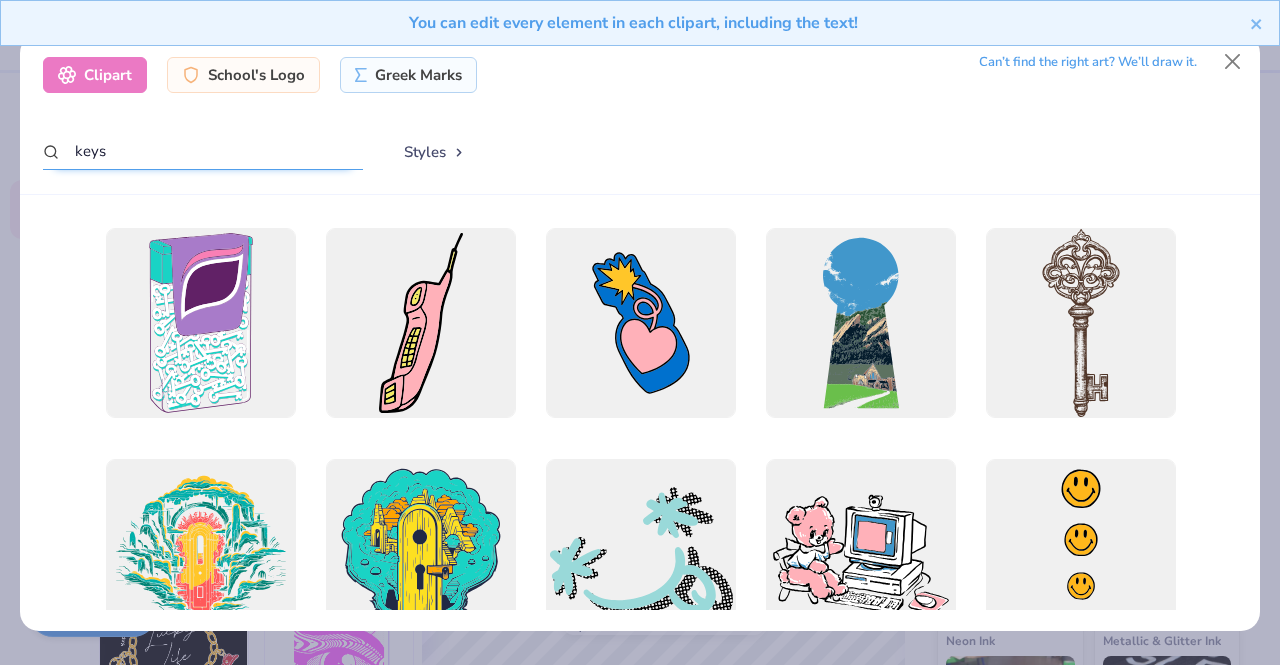 scroll, scrollTop: 1, scrollLeft: 0, axis: vertical 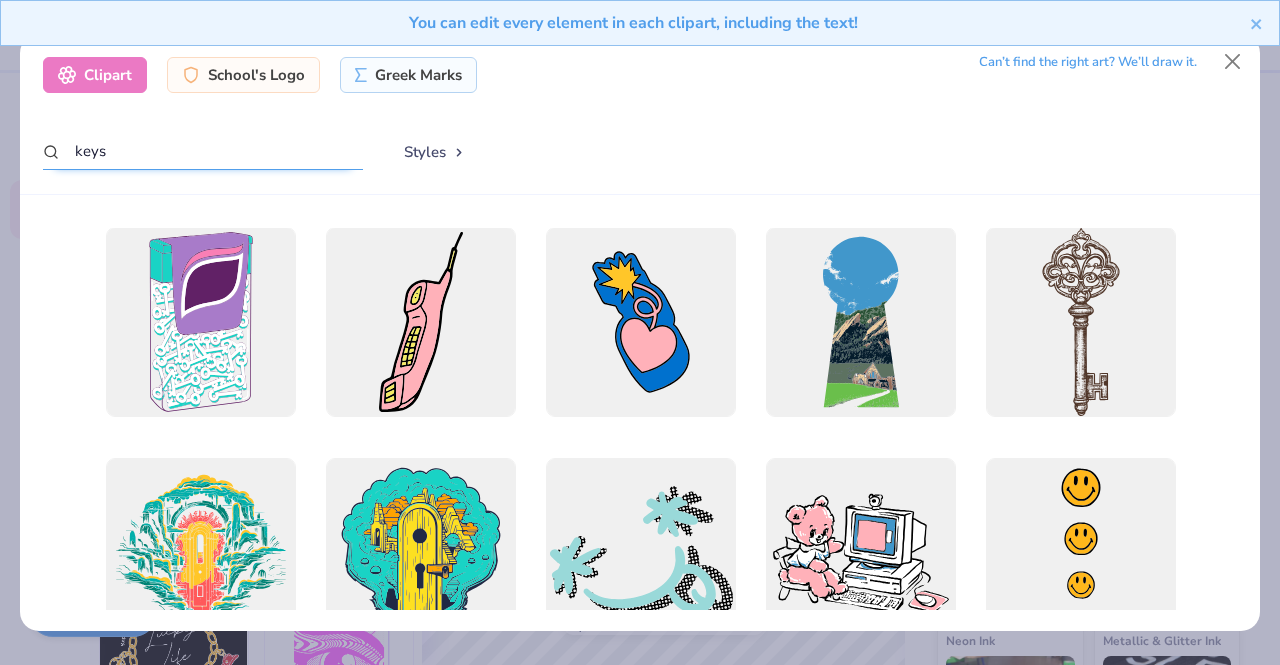 click on "keys" at bounding box center (203, 151) 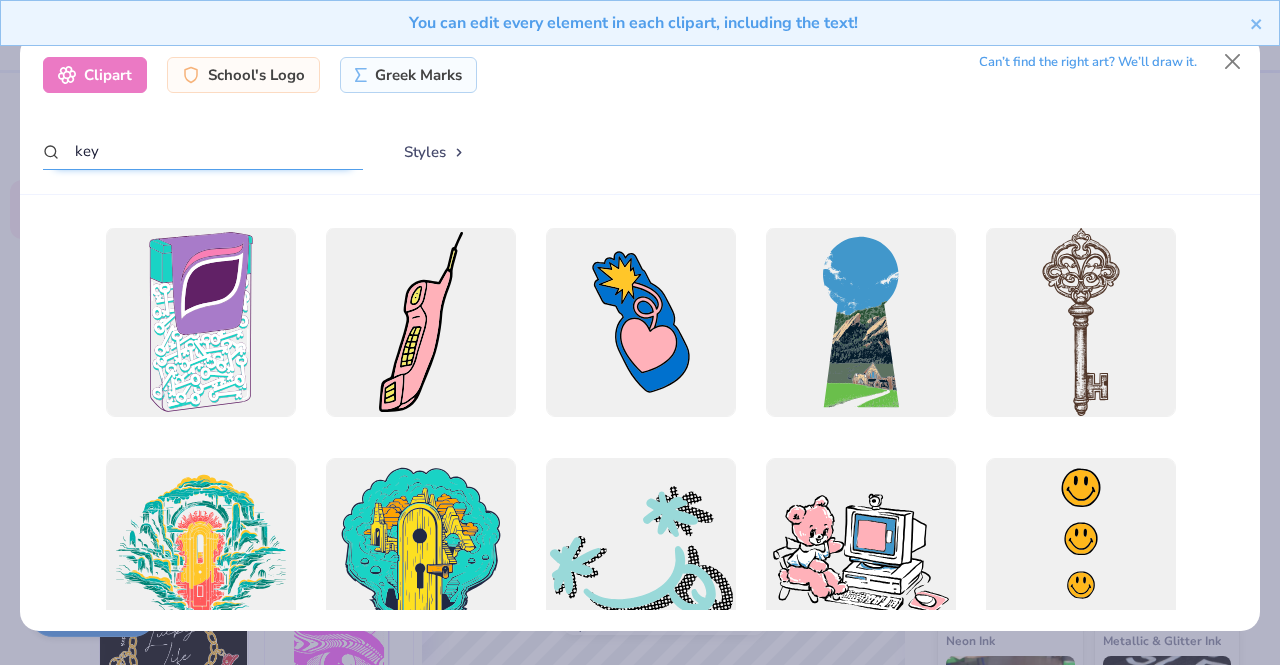 type on "key" 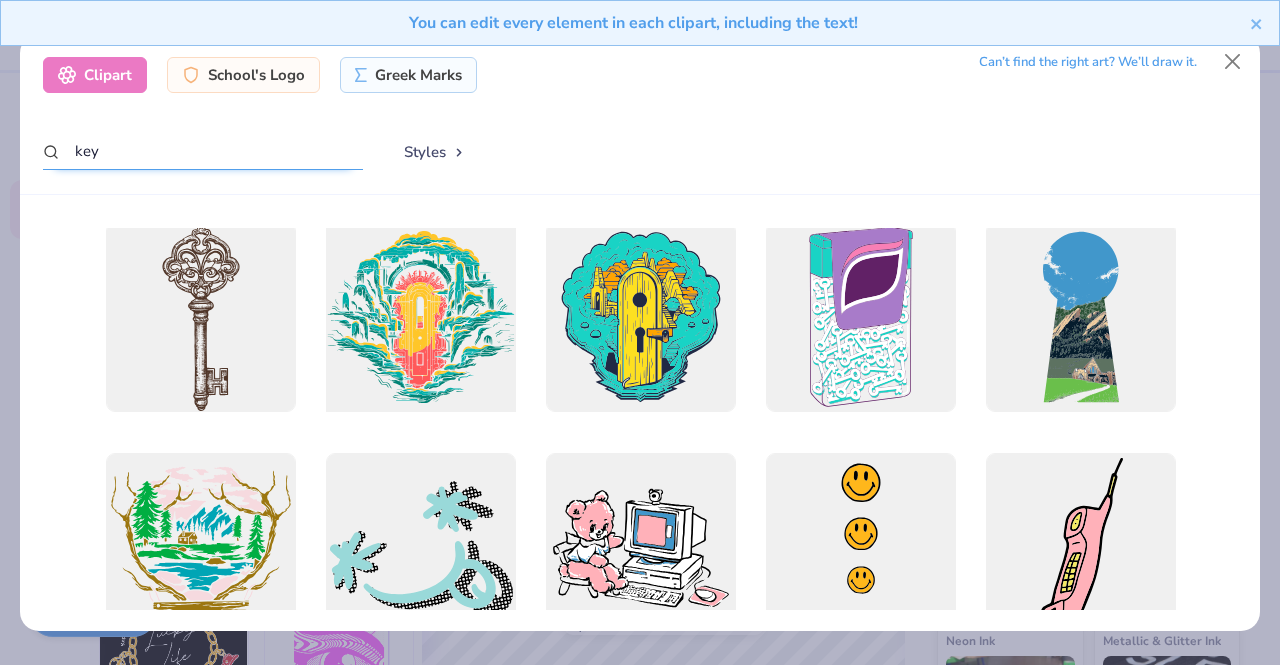 scroll, scrollTop: 0, scrollLeft: 0, axis: both 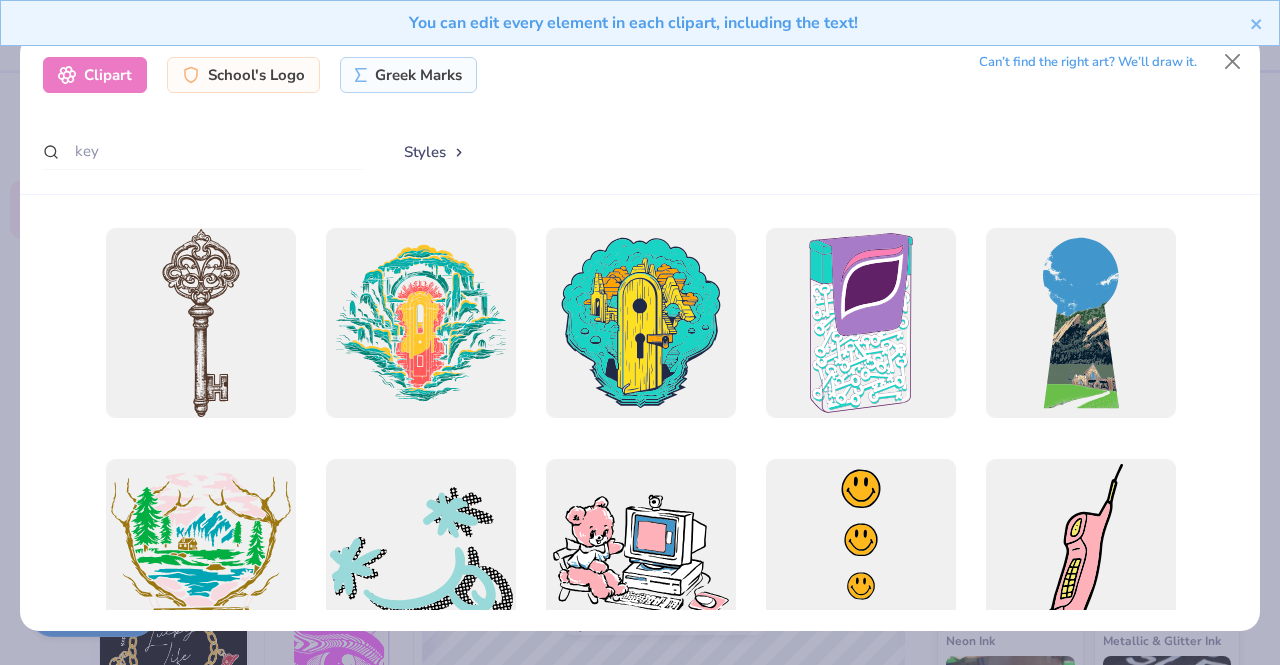 click on "You can edit every element in each clipart, including the text!" at bounding box center [640, 30] 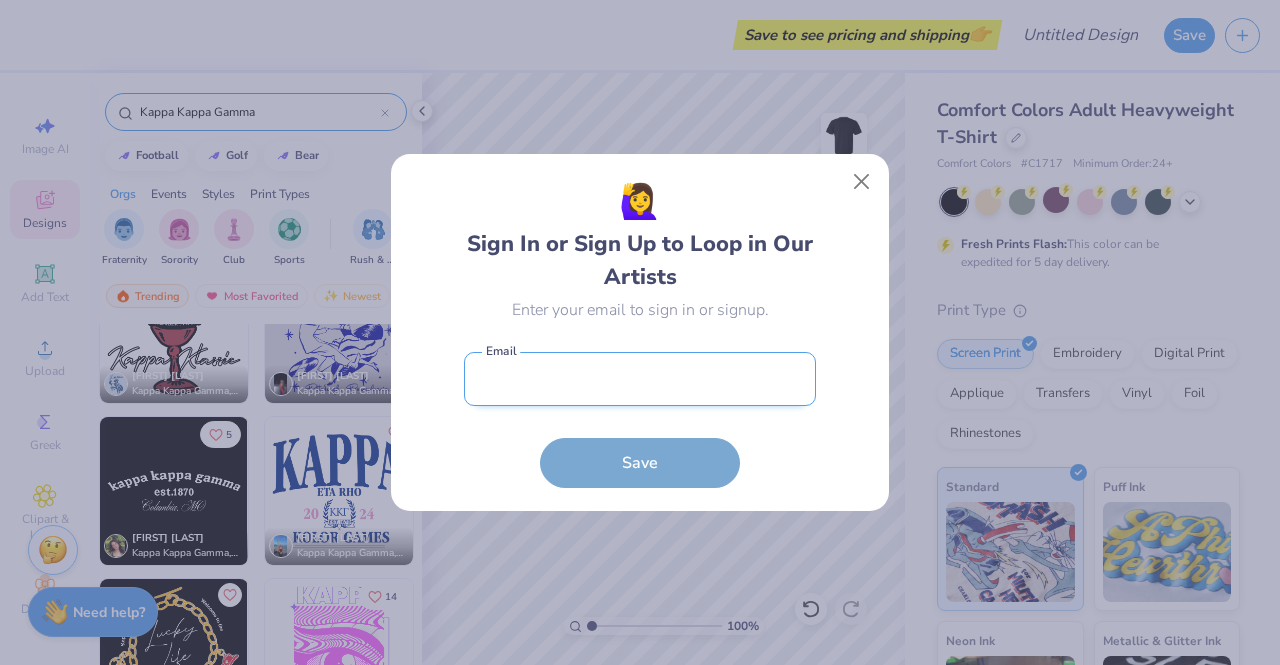 click at bounding box center [640, 379] 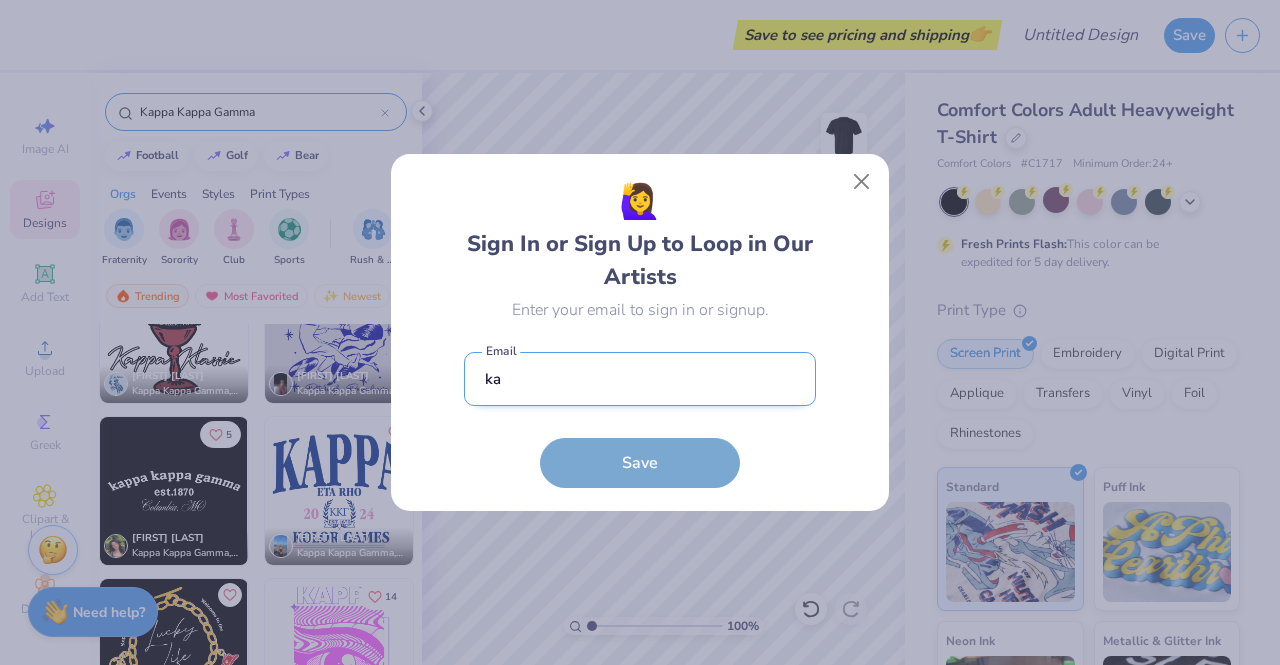 type on "k" 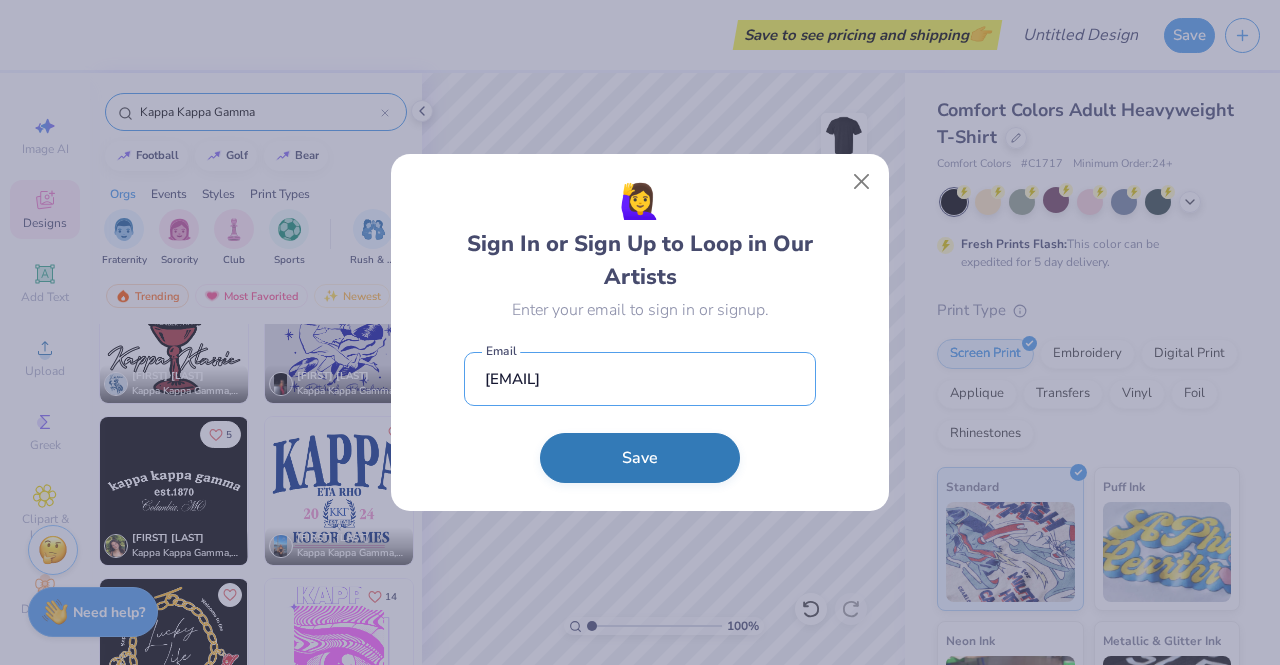 type on "[EMAIL]" 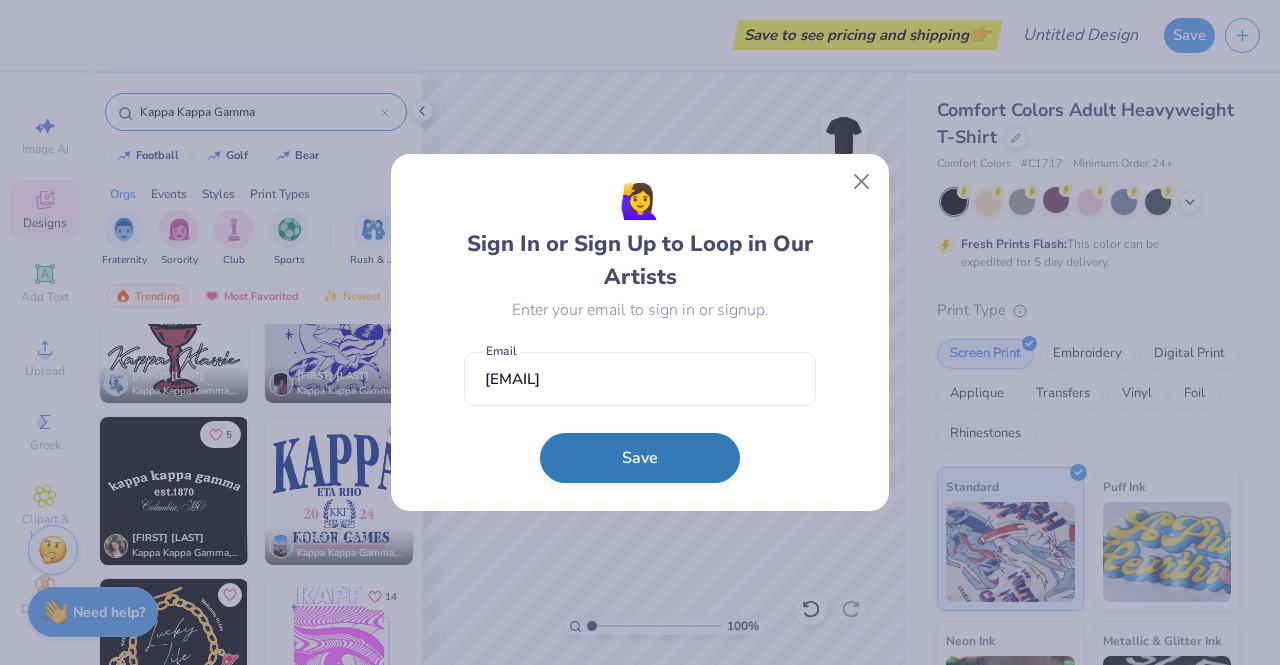 click on "Save" at bounding box center (640, 458) 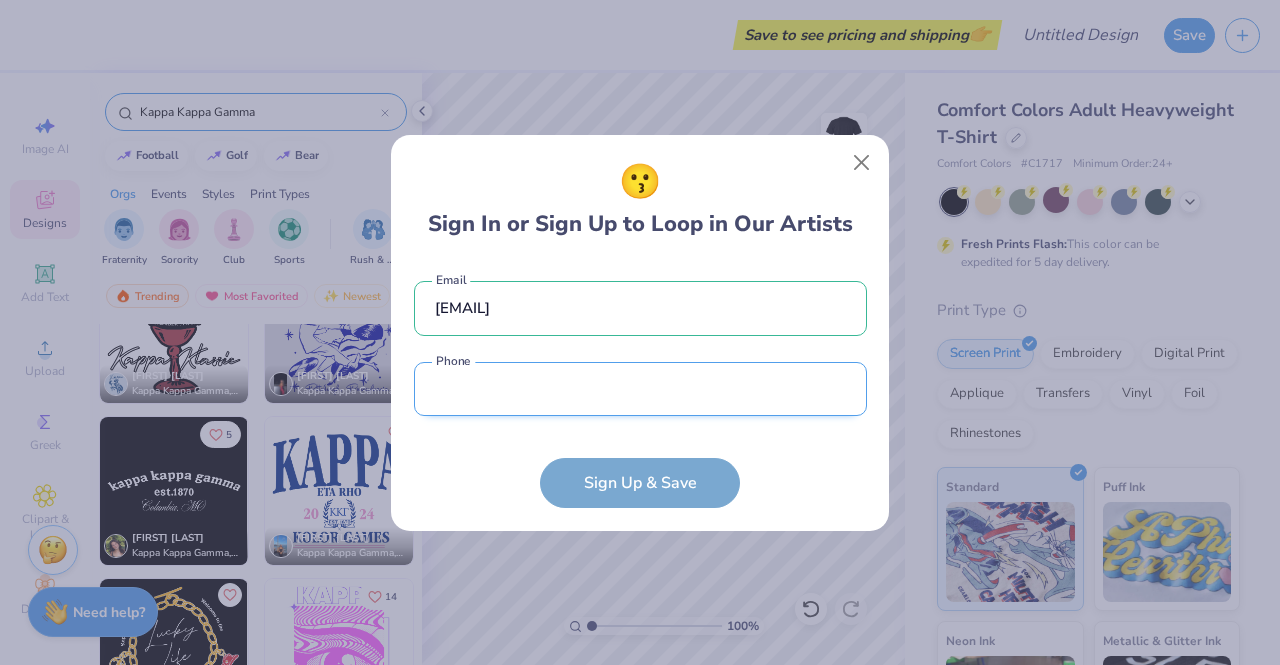 click at bounding box center (640, 389) 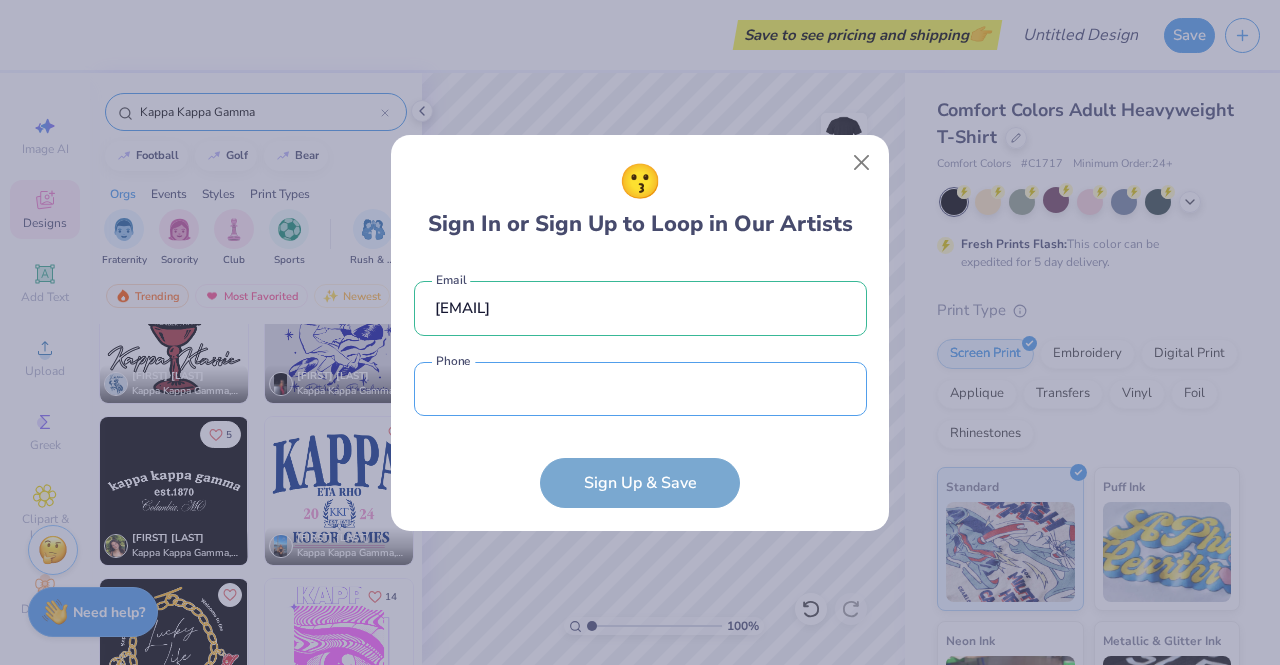 type on "[PHONE]" 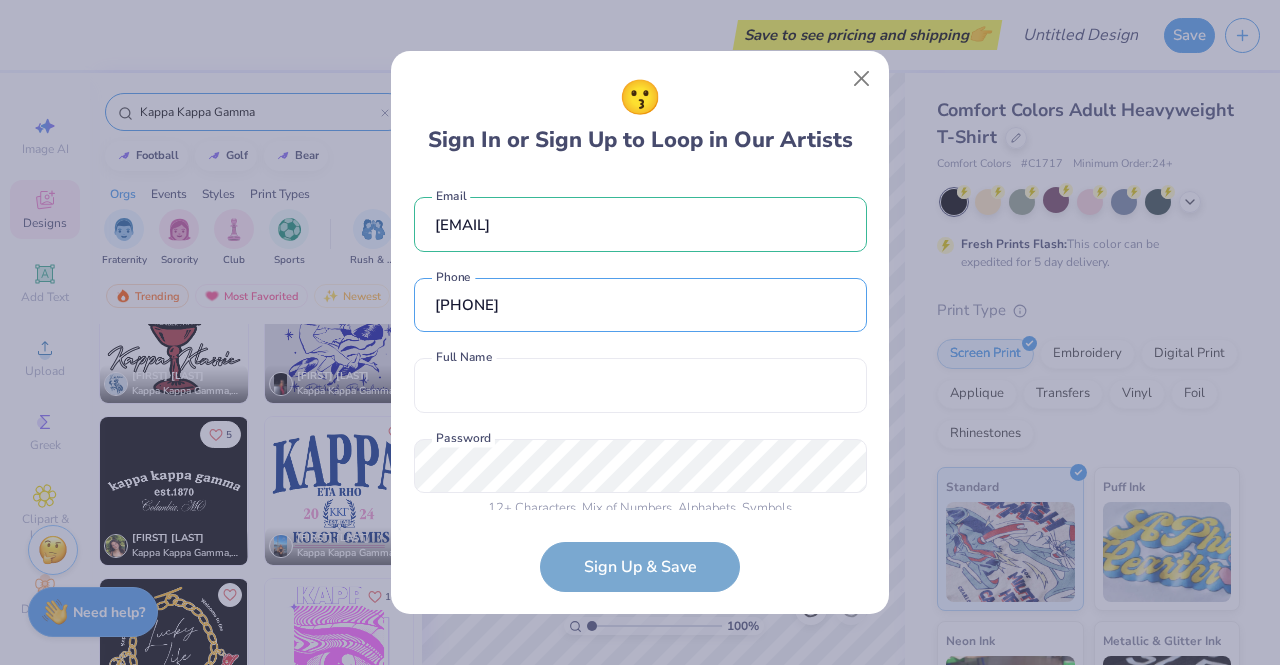 scroll, scrollTop: 18, scrollLeft: 0, axis: vertical 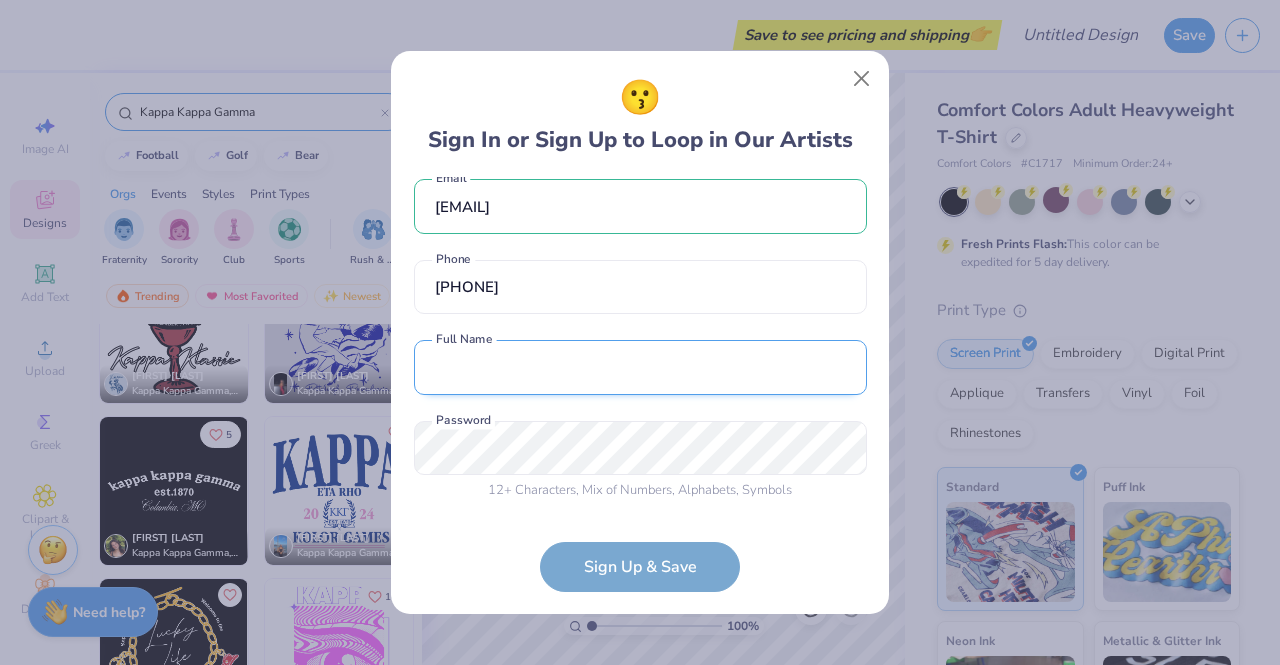 click at bounding box center [640, 367] 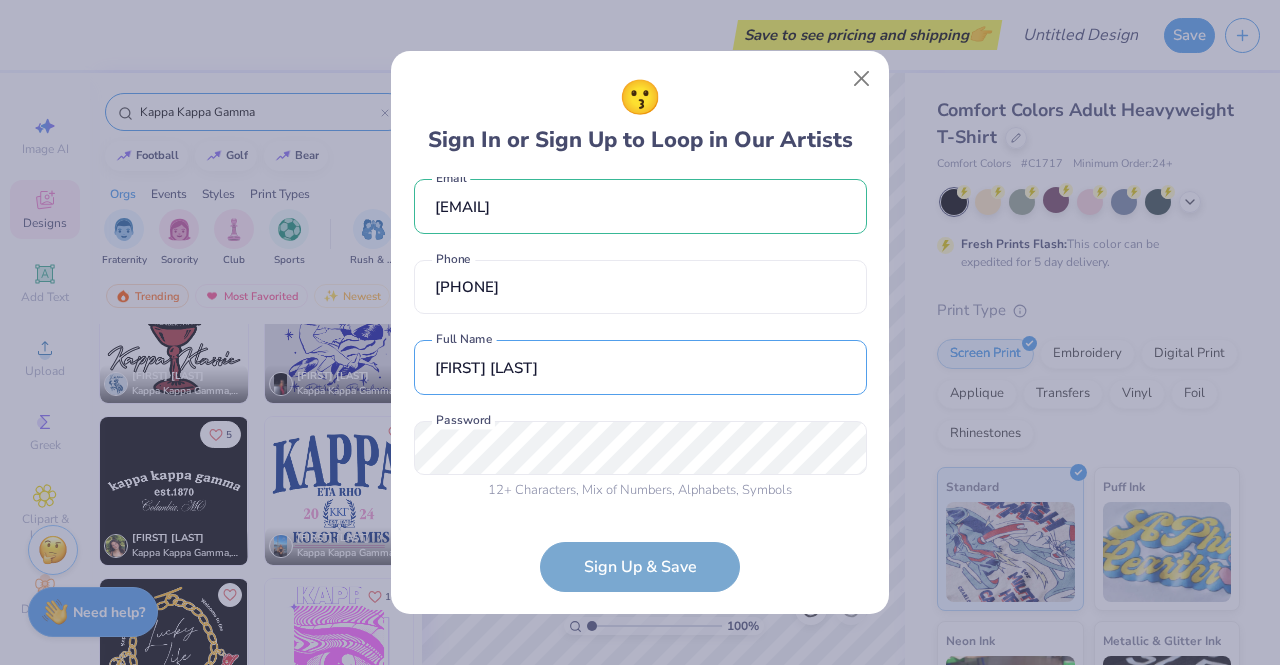 type on "[FIRST] [LAST]" 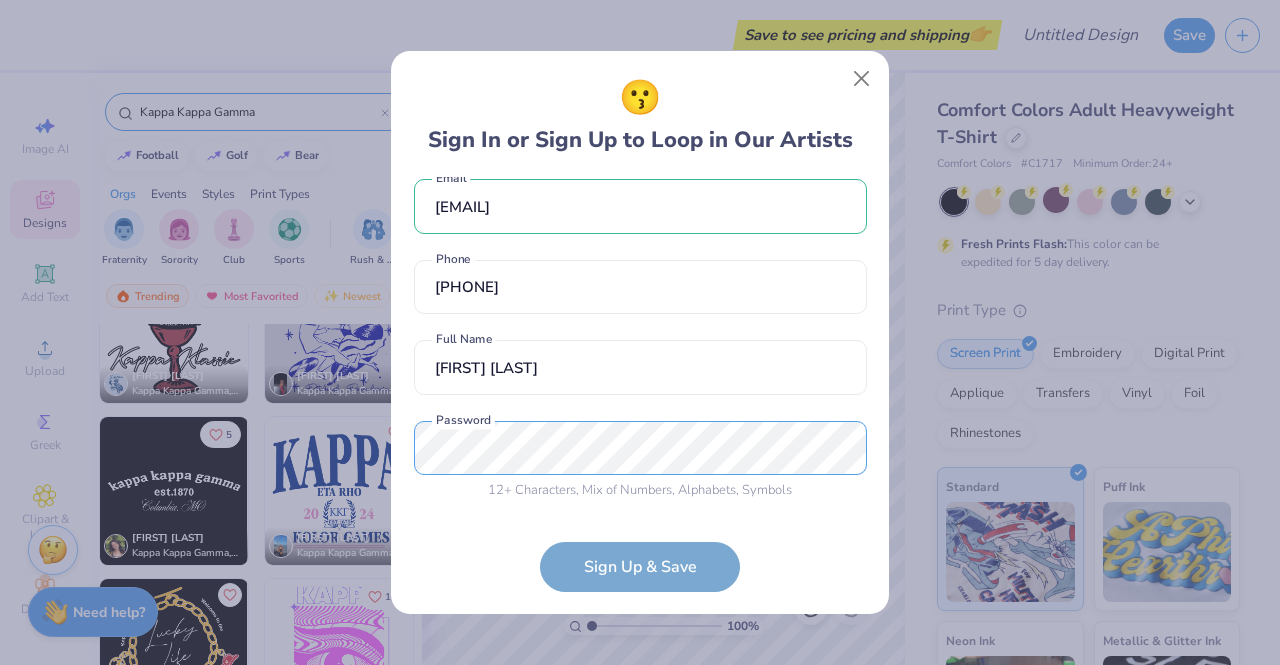 click on "😗 Sign In or Sign Up to Loop in Our Artists [EMAIL] [PHONE] [FIRST] [LAST] Full Name 12 + Characters , Mix of Numbers , Alphabets , Symbols Password is a required field Password Sign Up & Save" at bounding box center (640, 332) 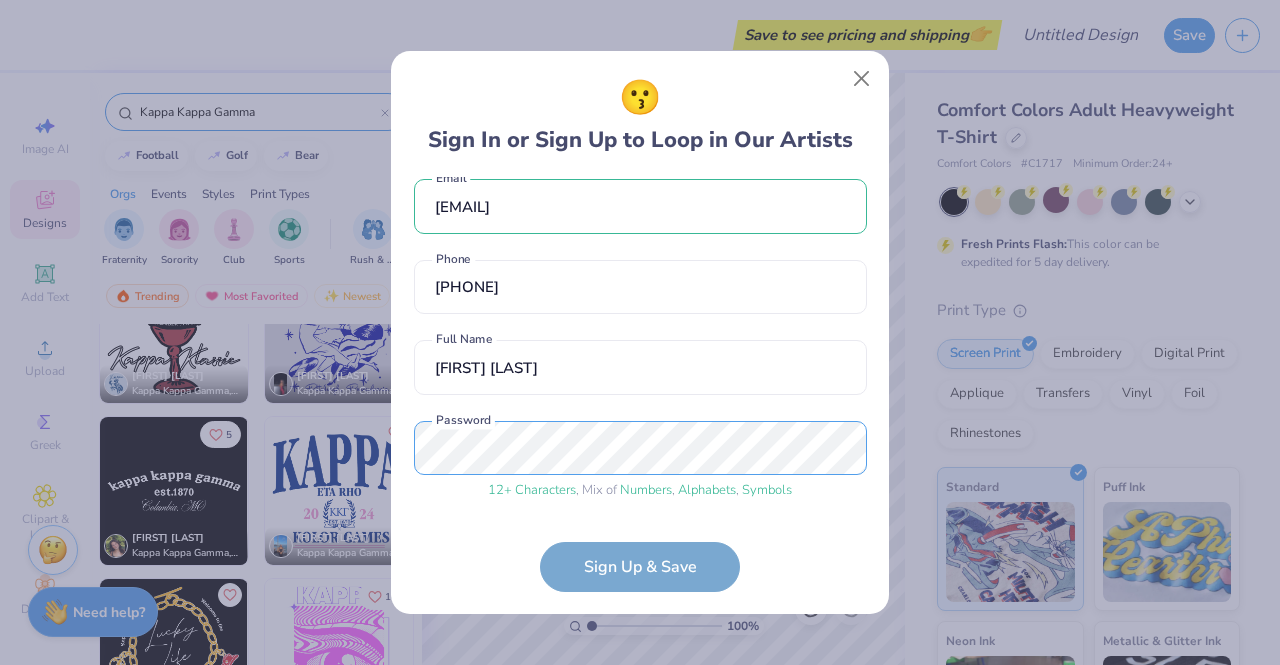scroll, scrollTop: 94, scrollLeft: 0, axis: vertical 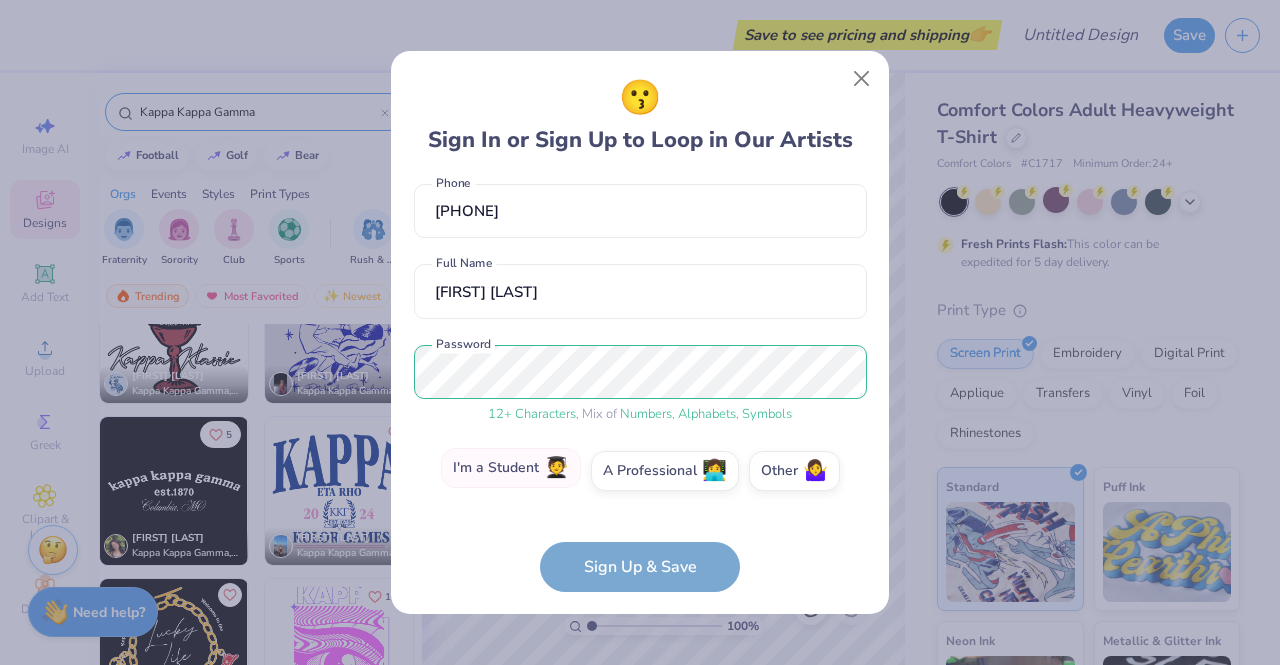 click on "I'm a Student 🧑‍🎓" at bounding box center (511, 468) 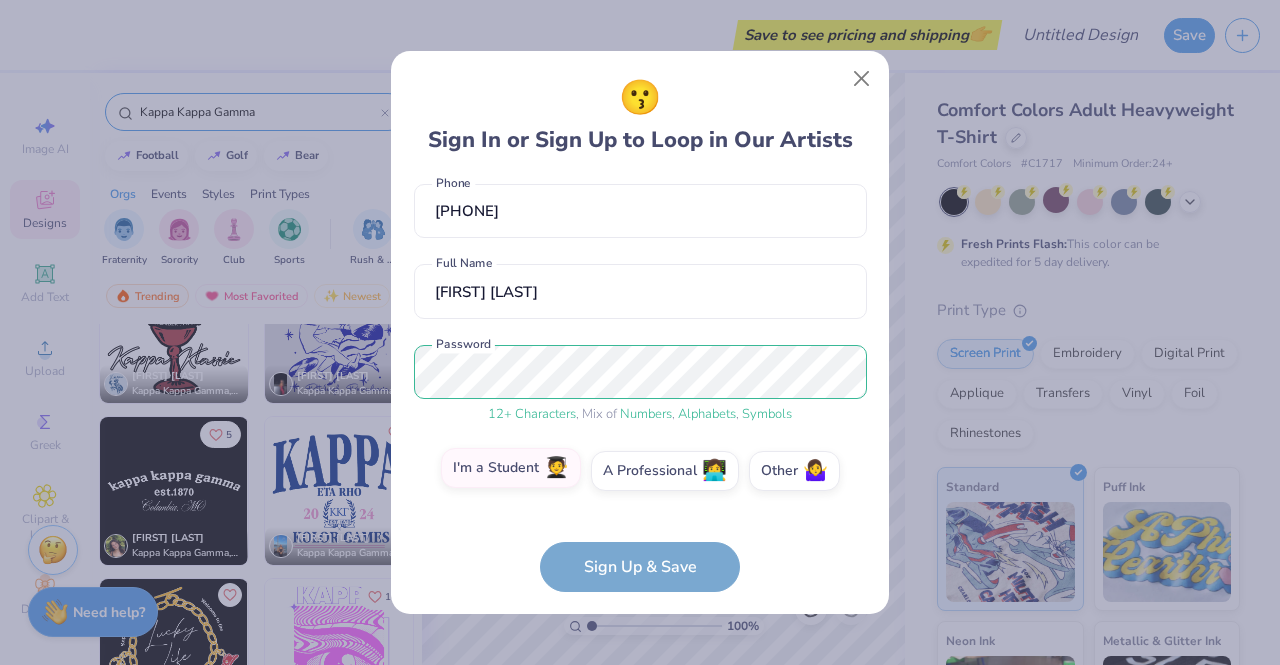 click on "I'm a Student 🧑‍🎓" at bounding box center [640, 569] 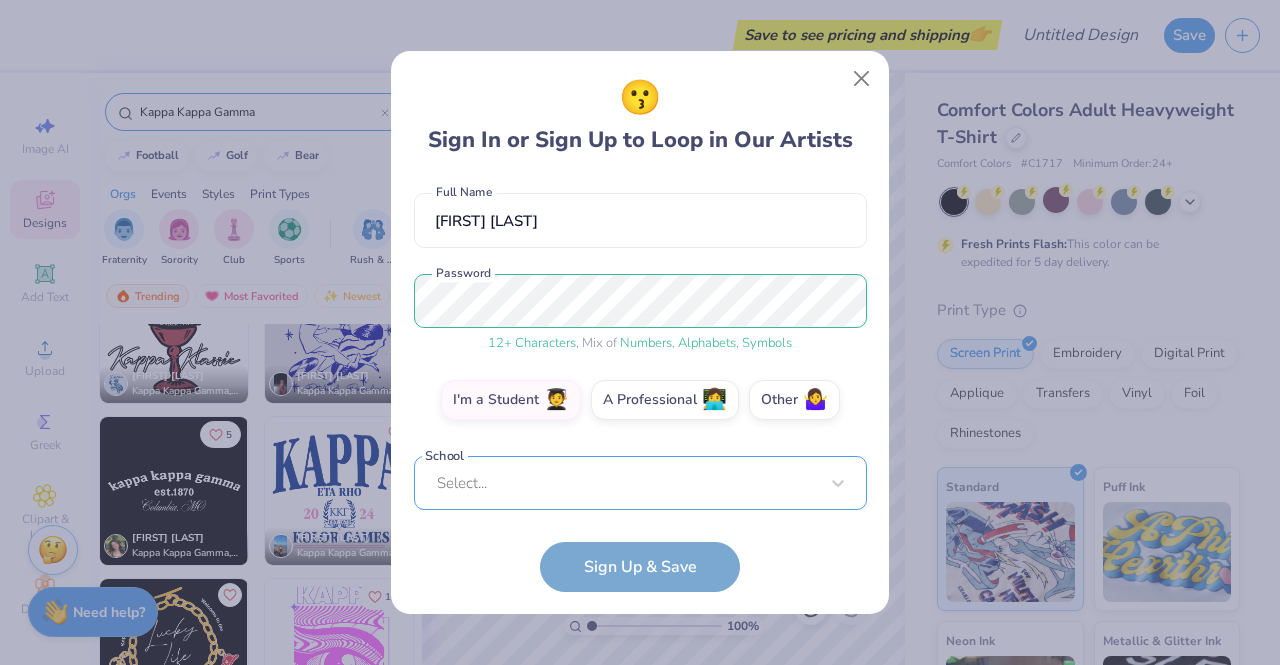 click on "Select..." at bounding box center [640, 483] 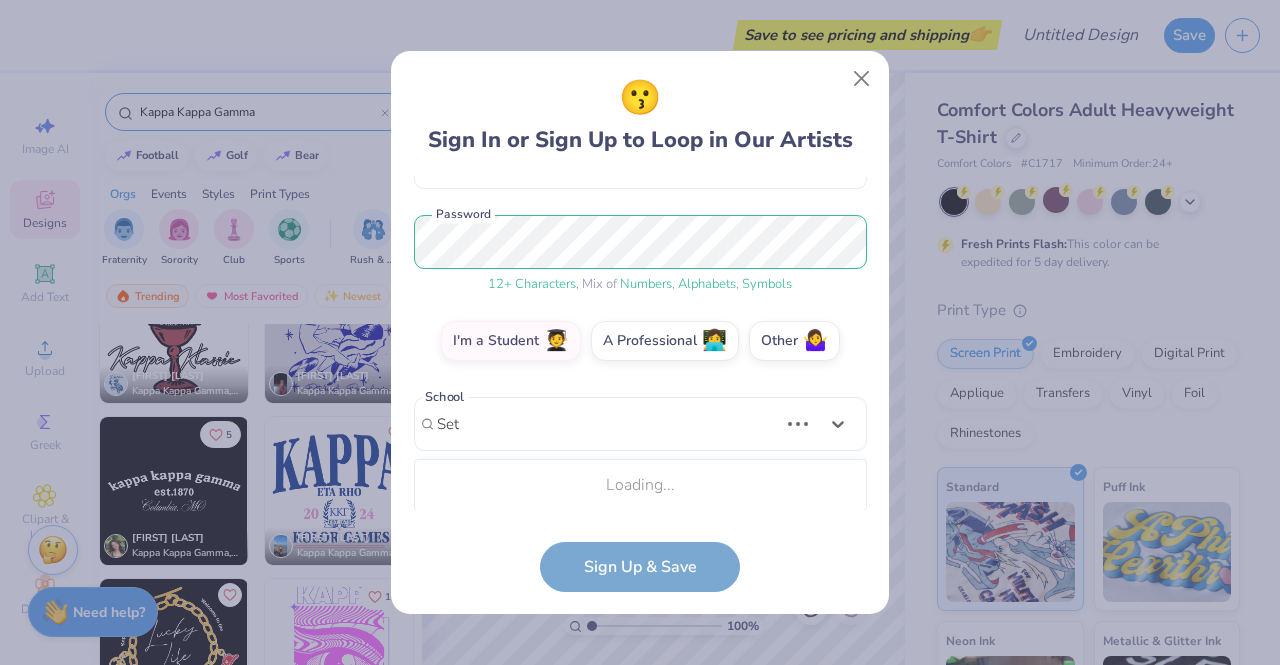 scroll, scrollTop: 474, scrollLeft: 0, axis: vertical 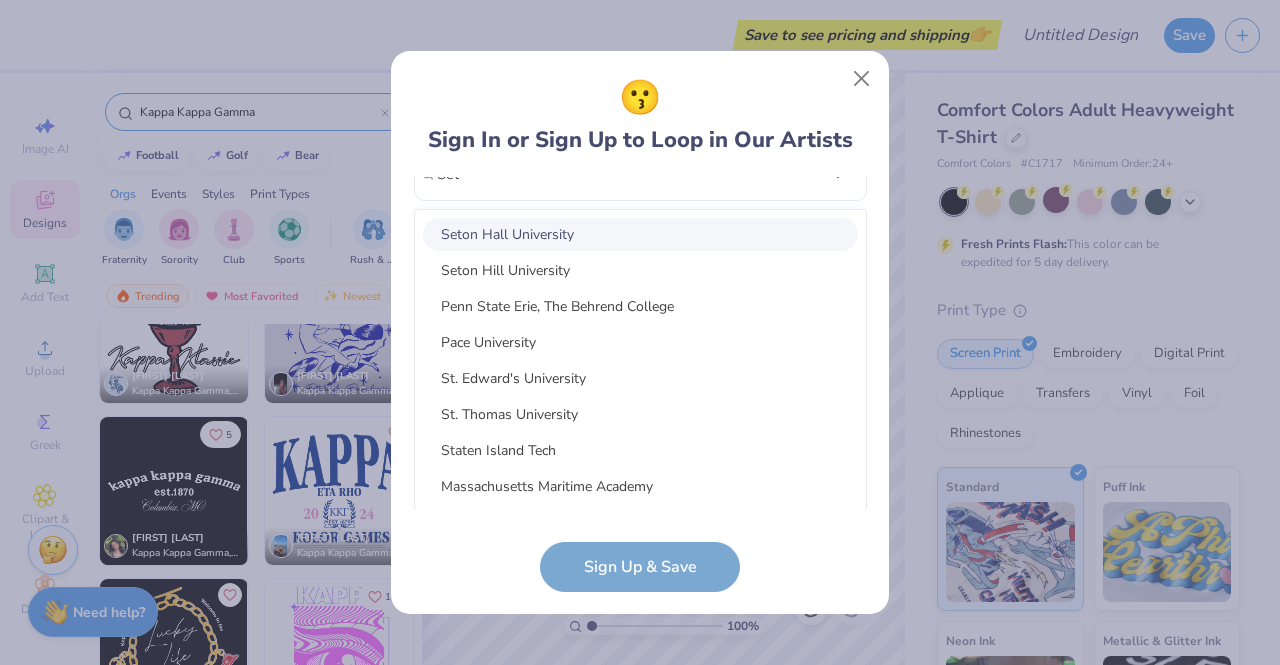 click on "Seton Hall University" at bounding box center (640, 234) 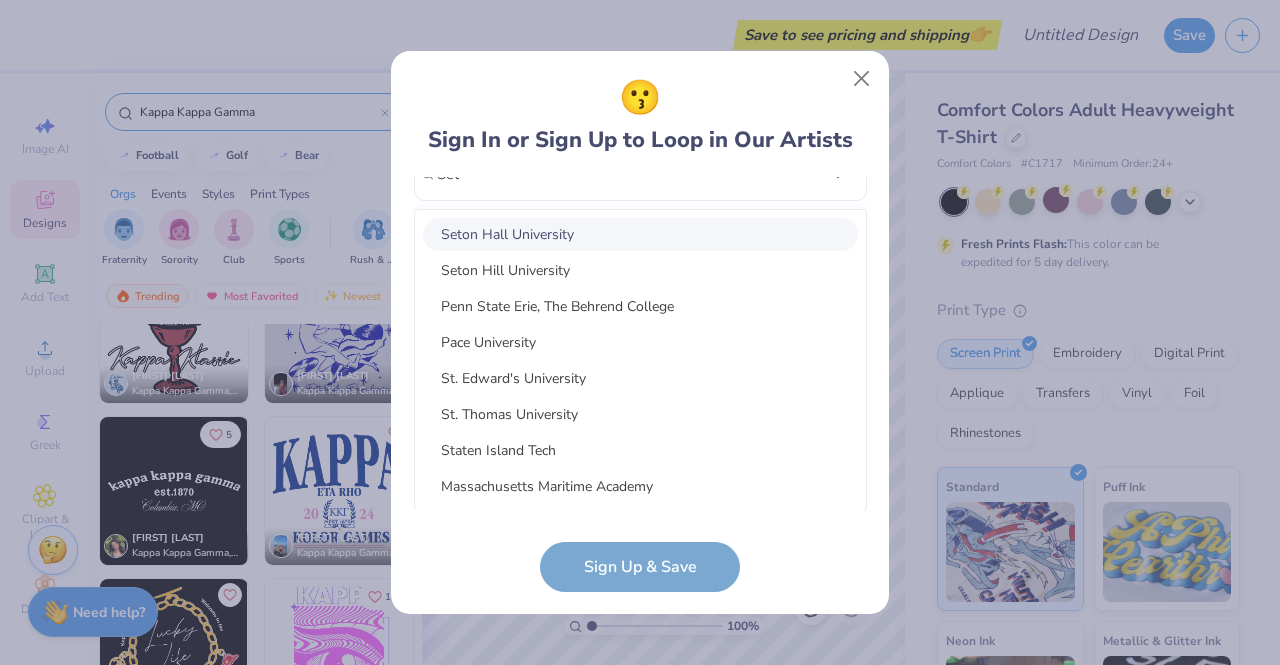 type on "Set" 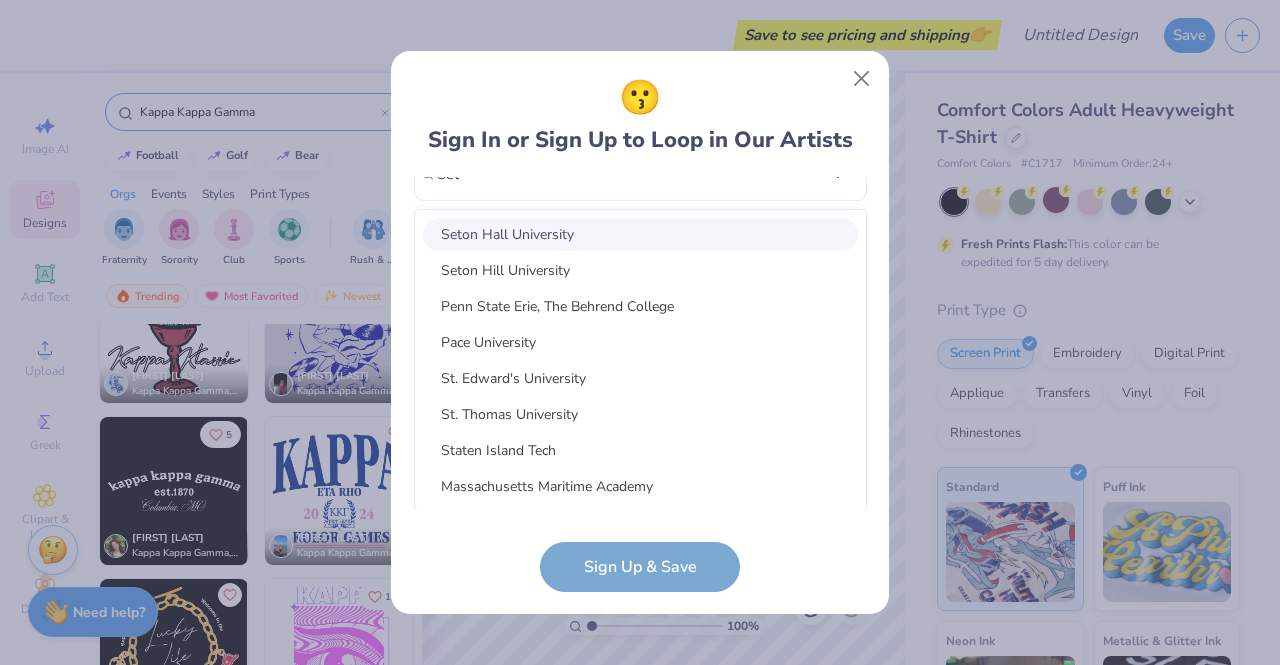 type 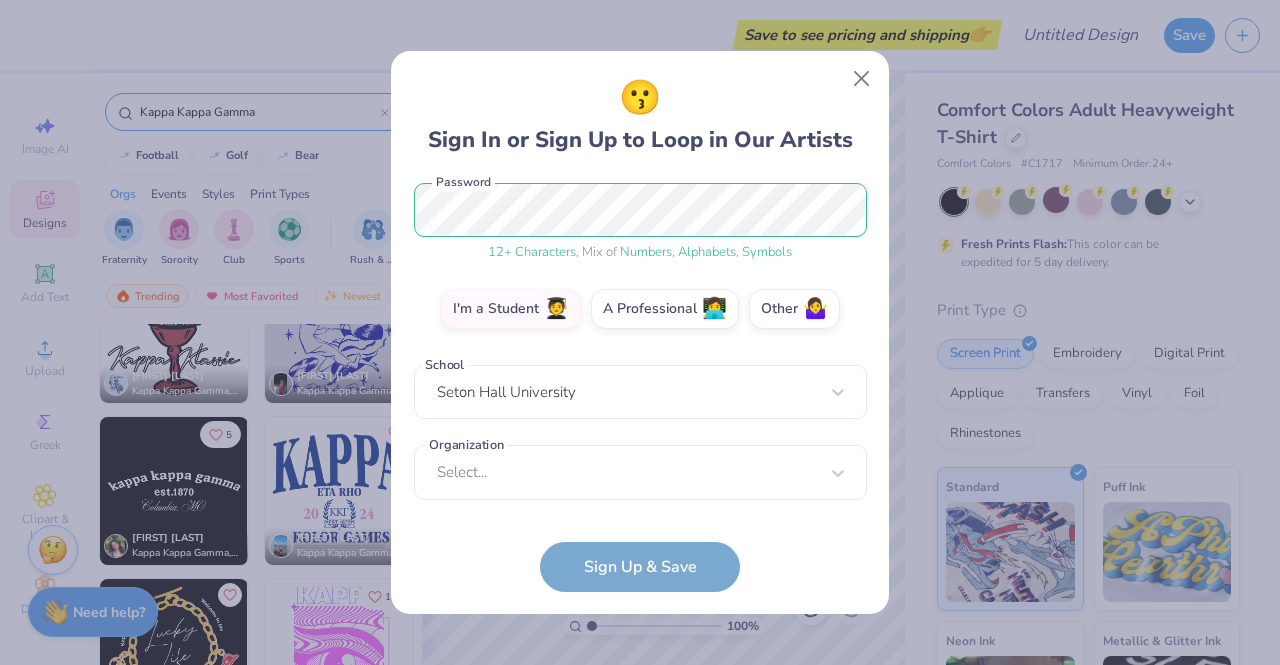 scroll, scrollTop: 256, scrollLeft: 0, axis: vertical 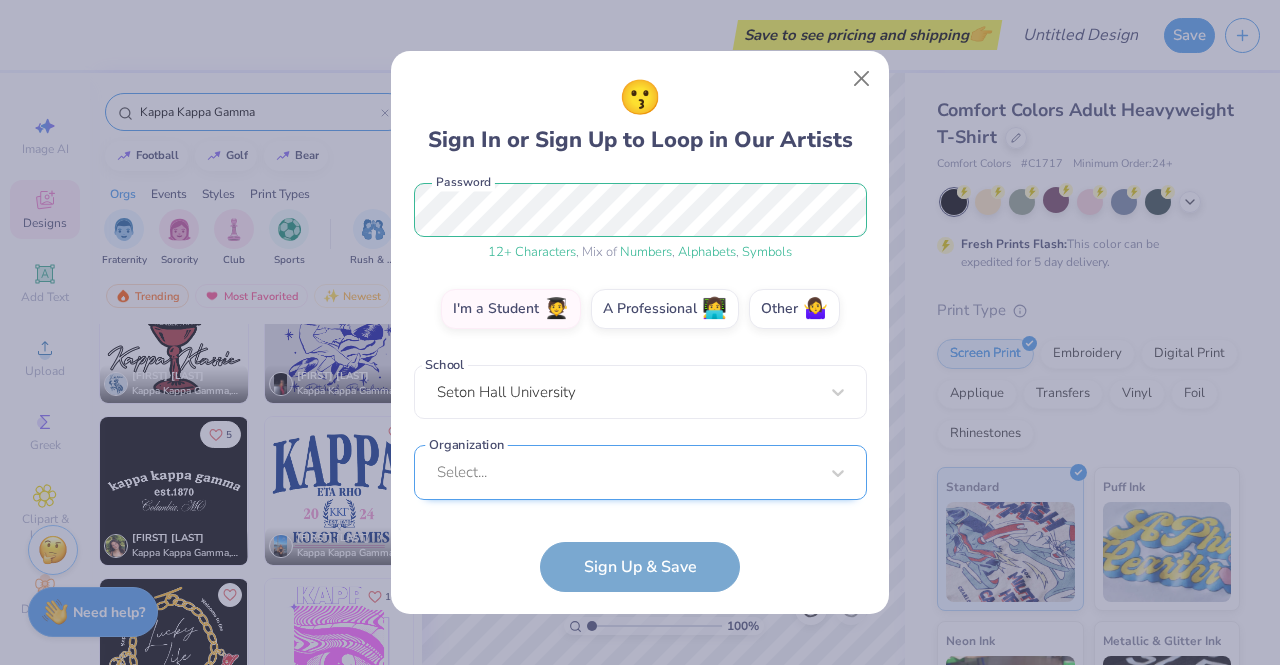 click on "Select..." at bounding box center [640, 472] 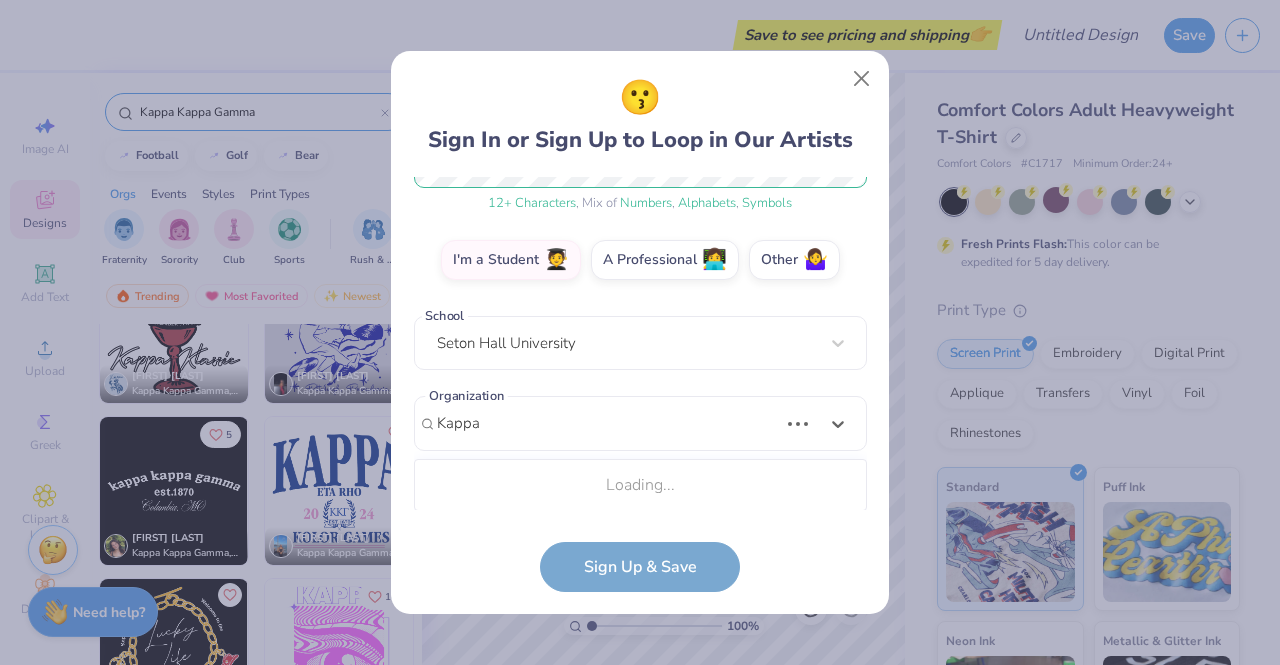 scroll, scrollTop: 555, scrollLeft: 0, axis: vertical 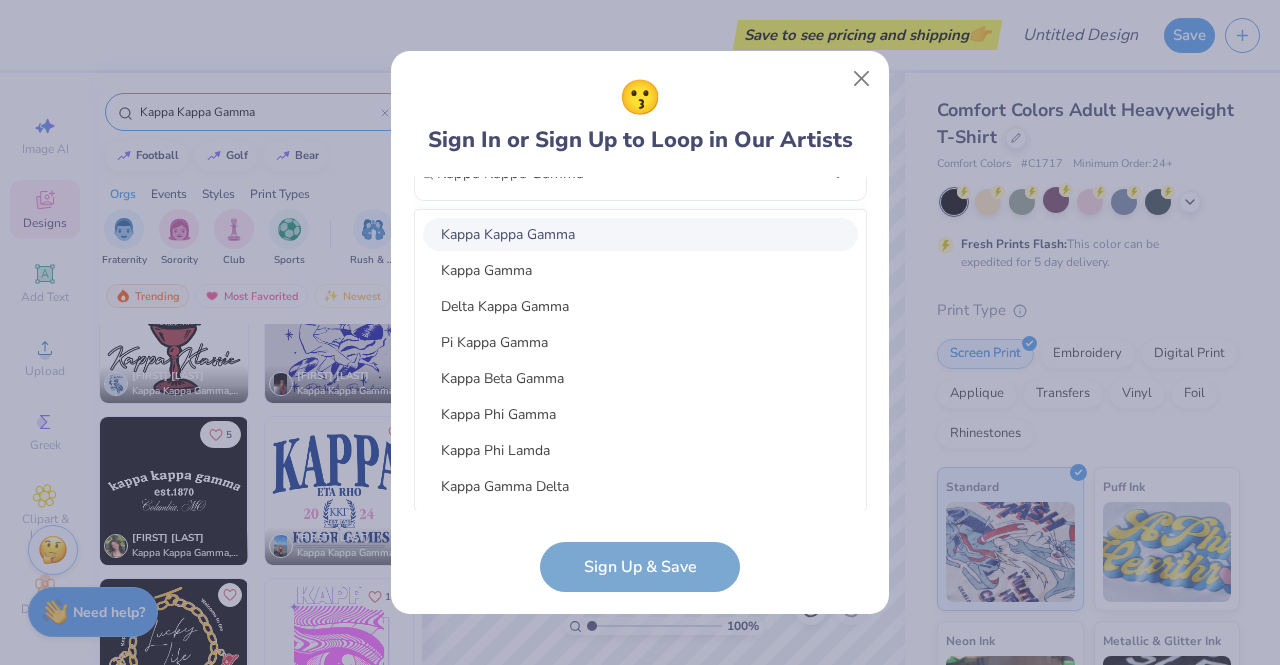 click on "Kappa Kappa Gamma" at bounding box center (640, 234) 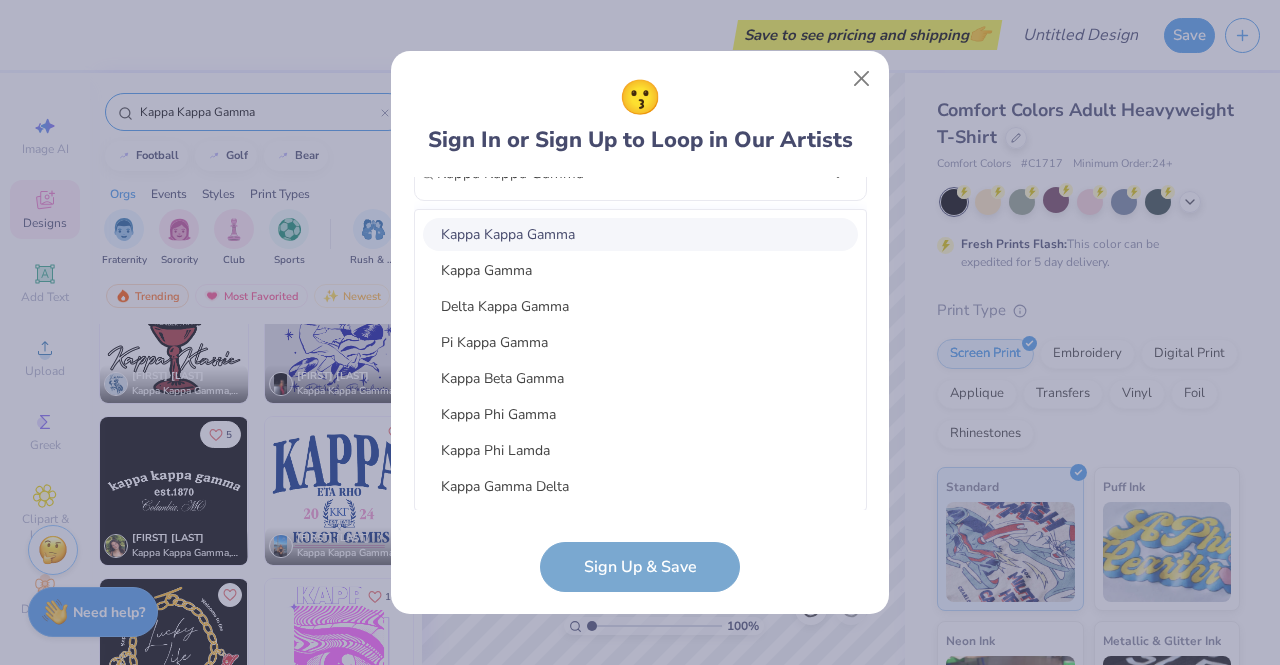 type on "Kappa Kappa Gamma" 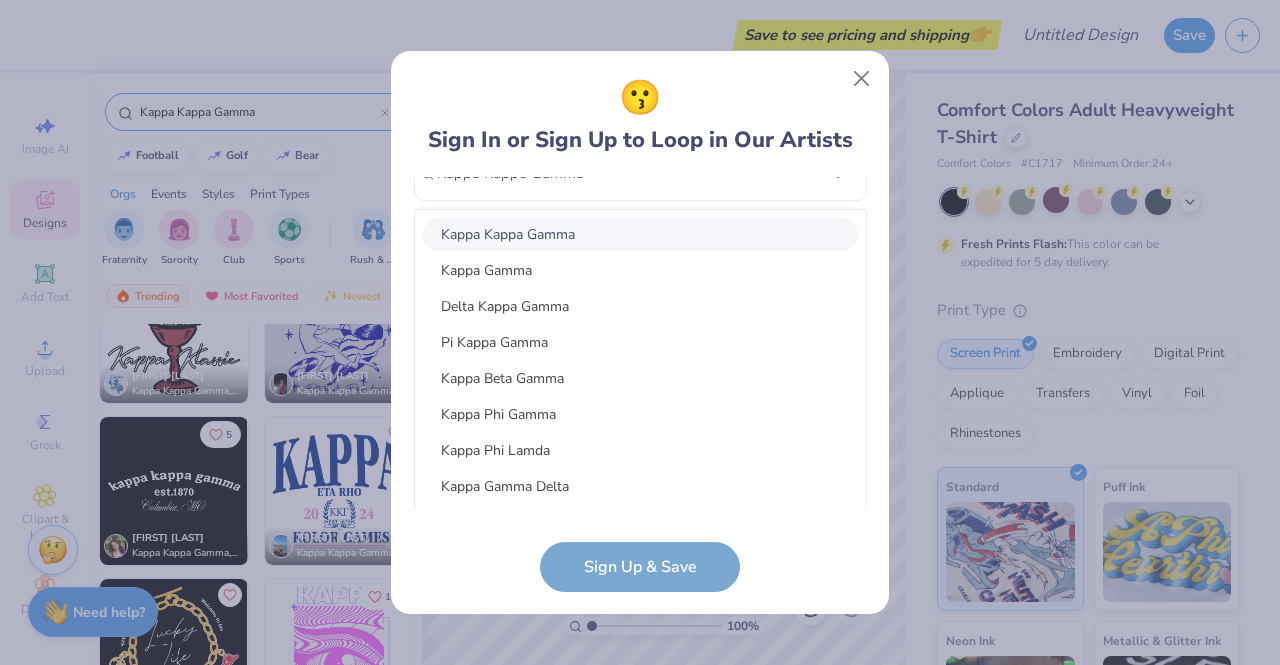 type 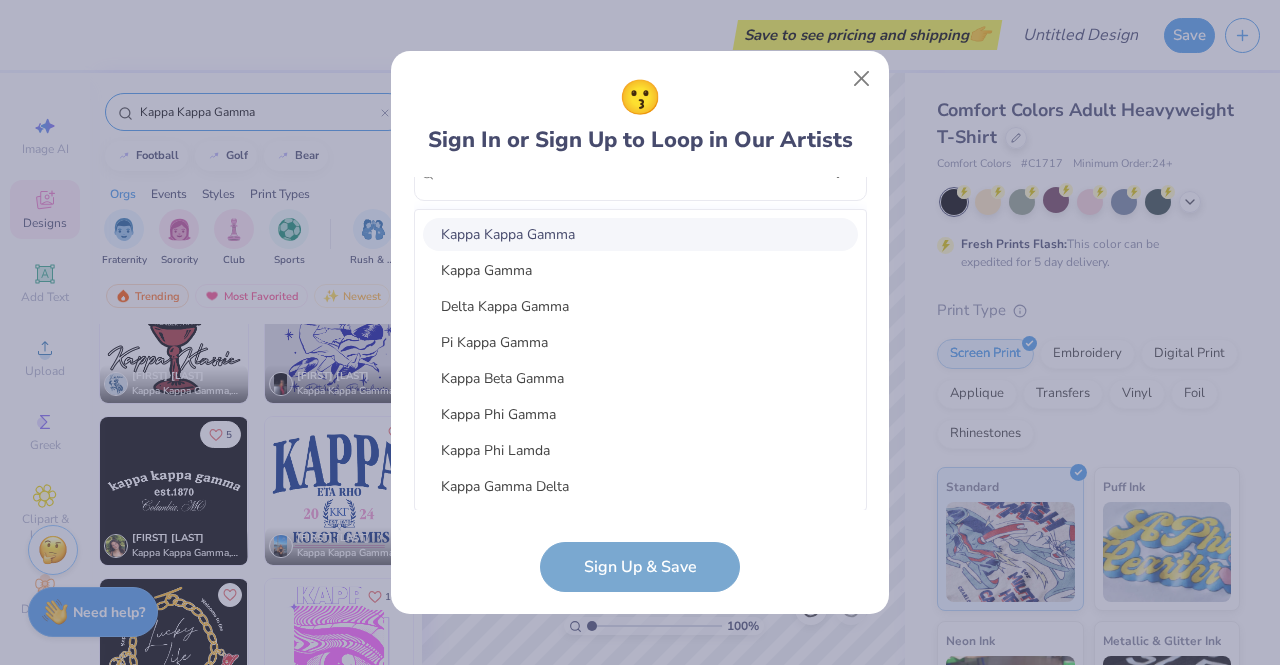 scroll, scrollTop: 338, scrollLeft: 0, axis: vertical 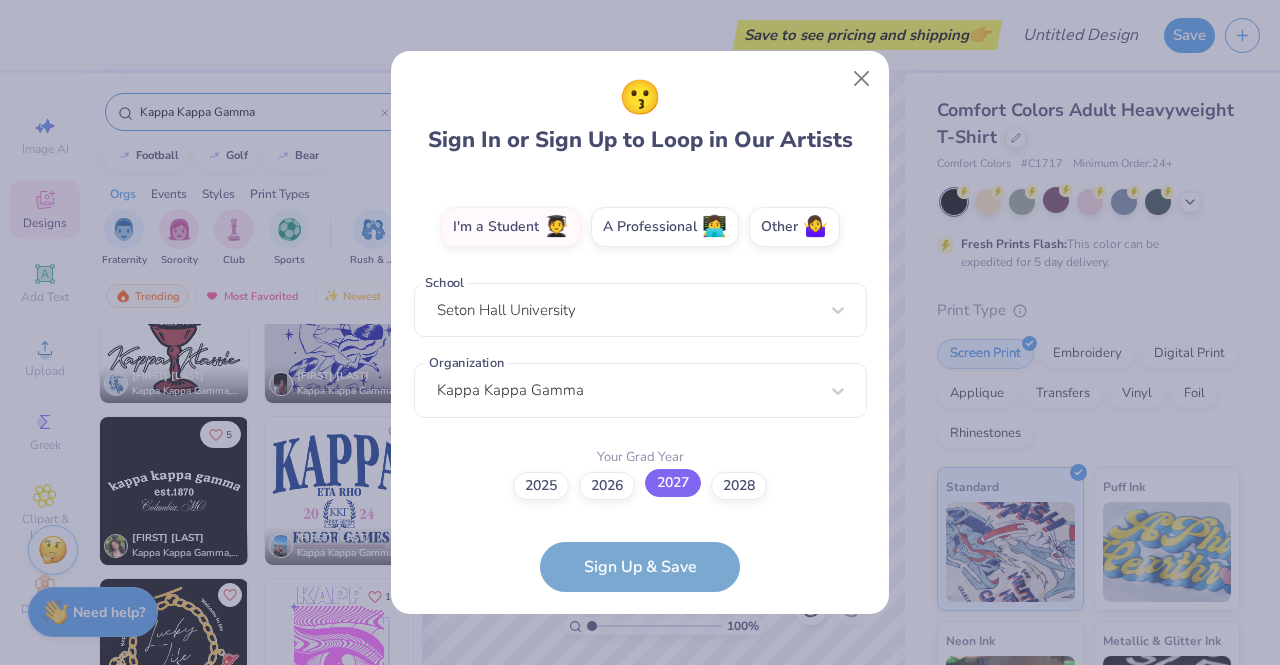 click on "2027" at bounding box center [673, 483] 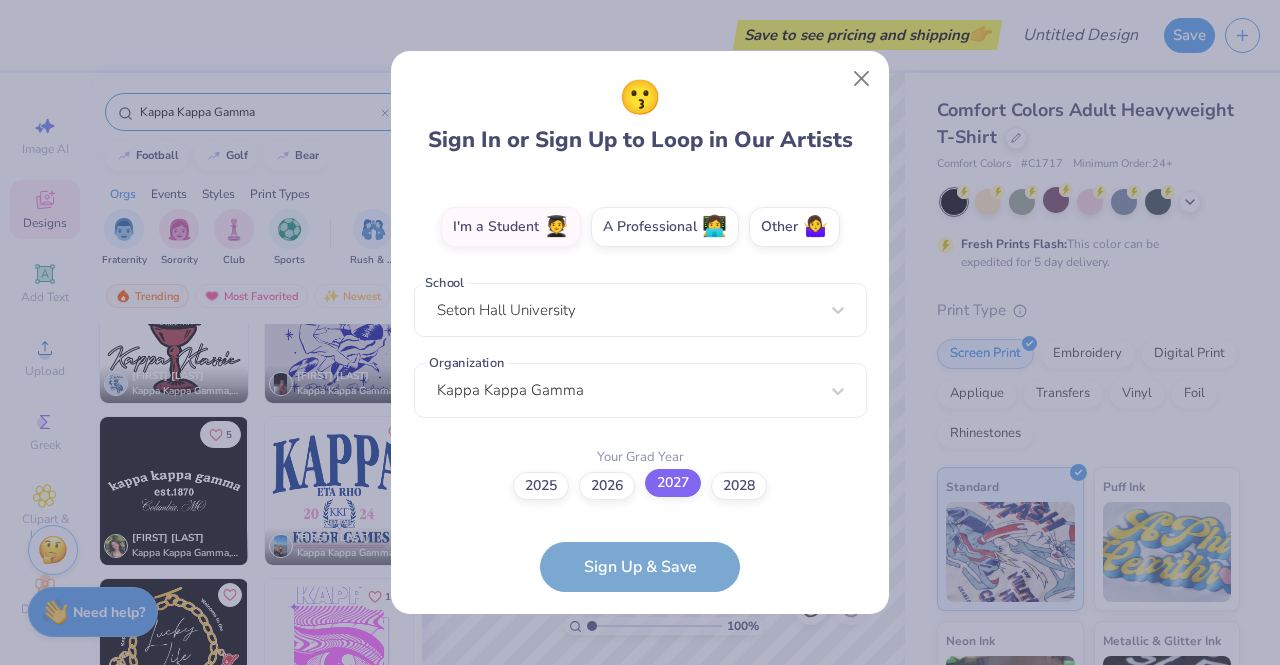 click on "2027" at bounding box center [640, 824] 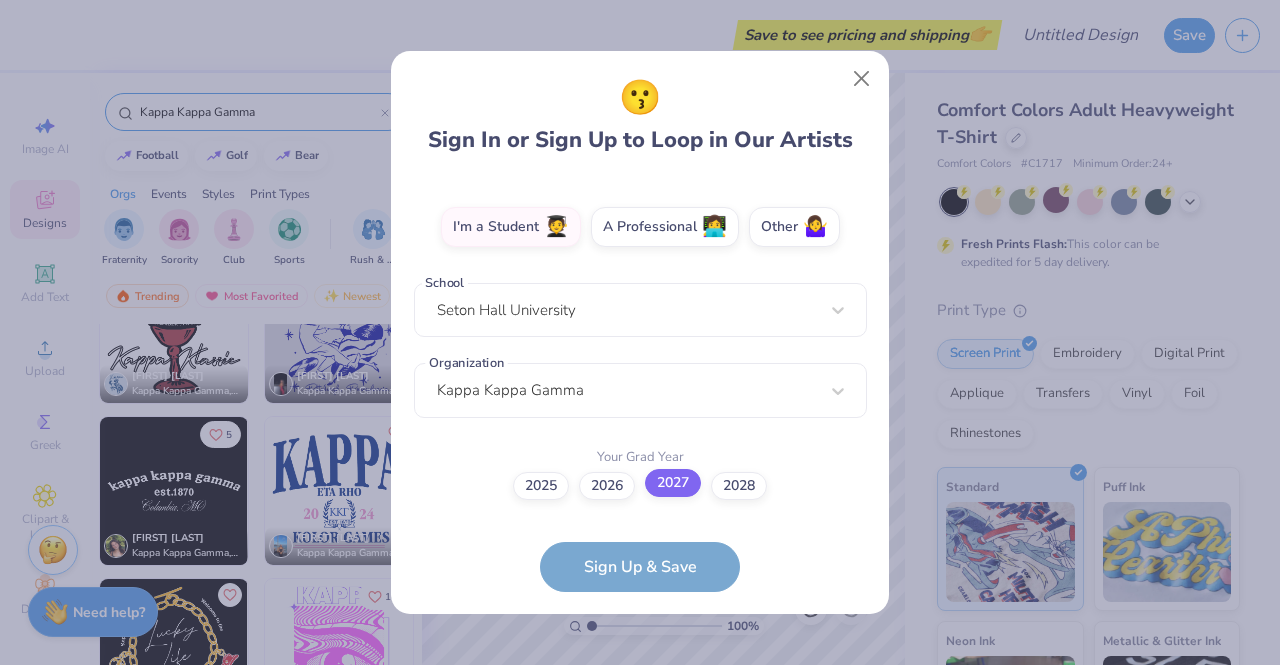 scroll, scrollTop: 215, scrollLeft: 0, axis: vertical 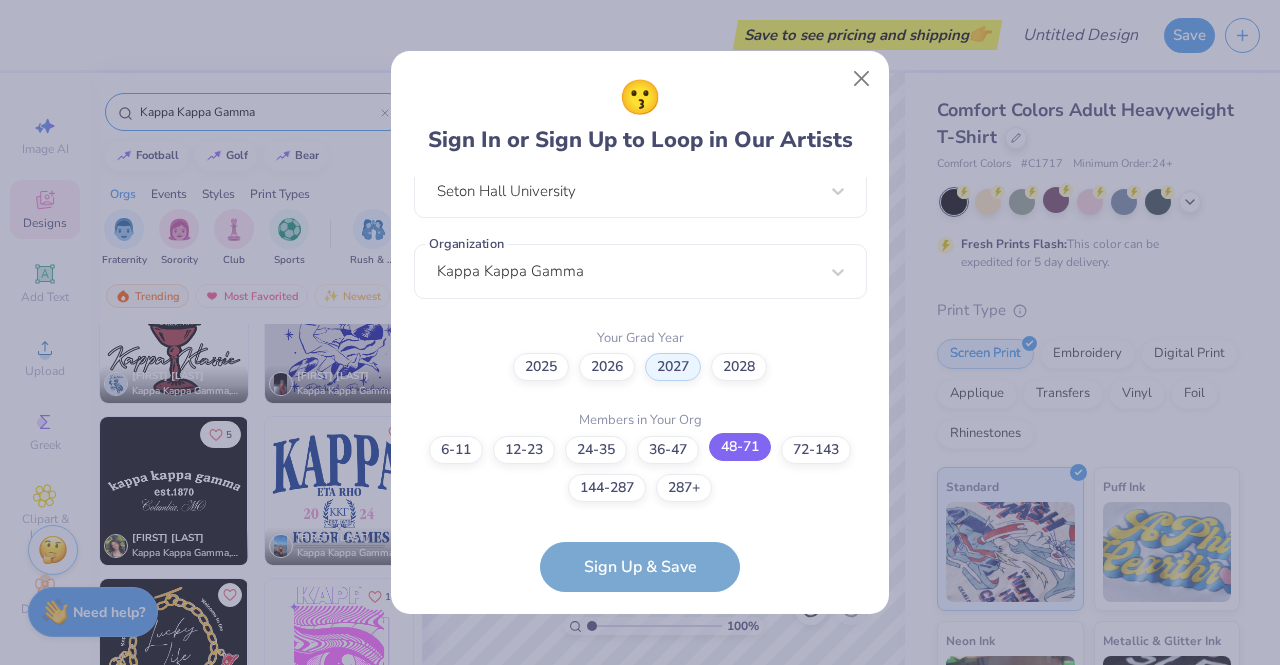 click on "48-71" at bounding box center (740, 447) 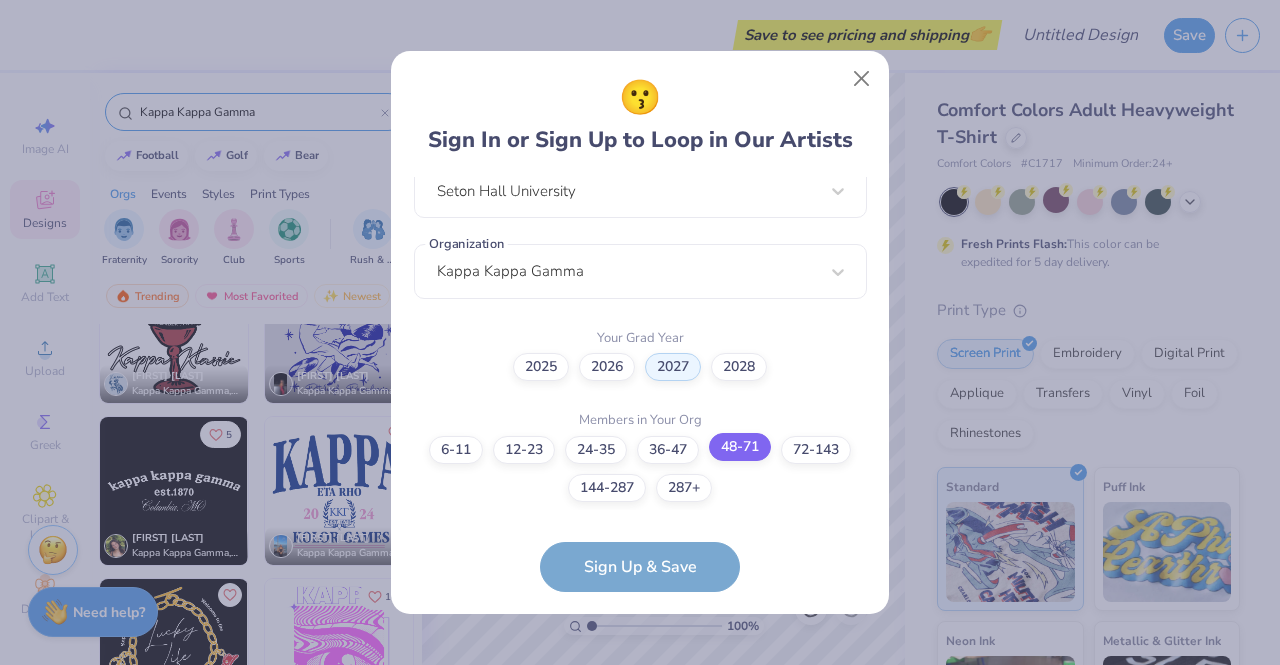 click on "48-71" at bounding box center (640, 925) 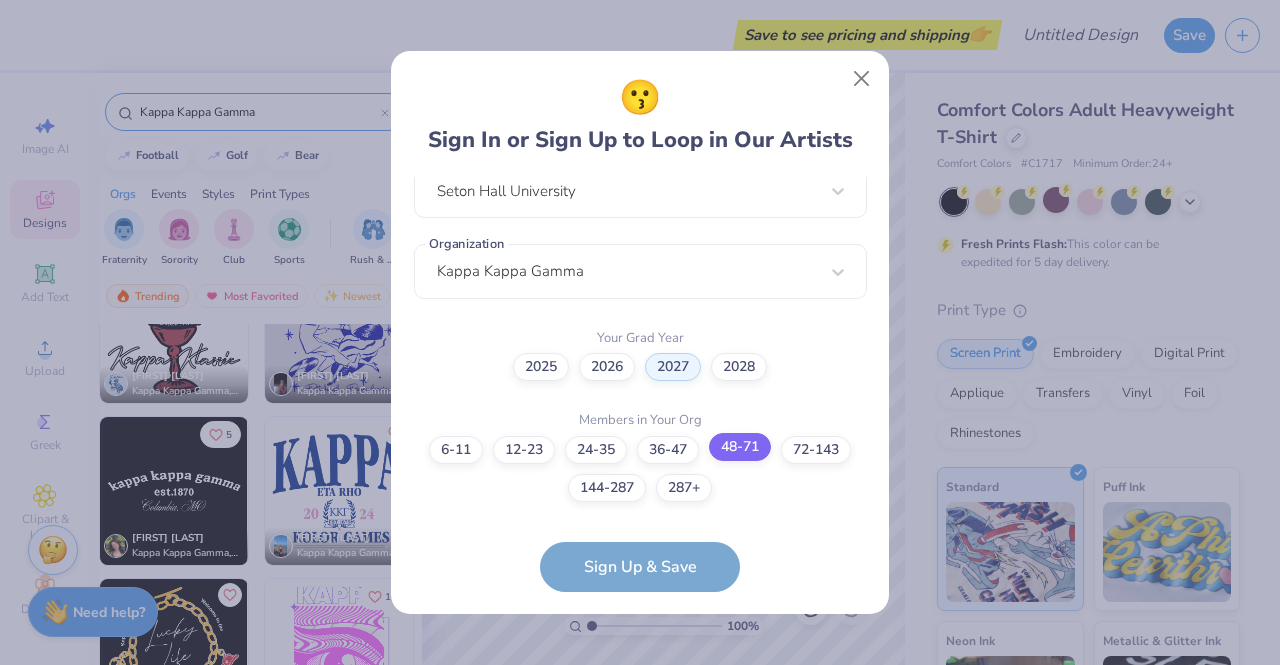scroll, scrollTop: 0, scrollLeft: 0, axis: both 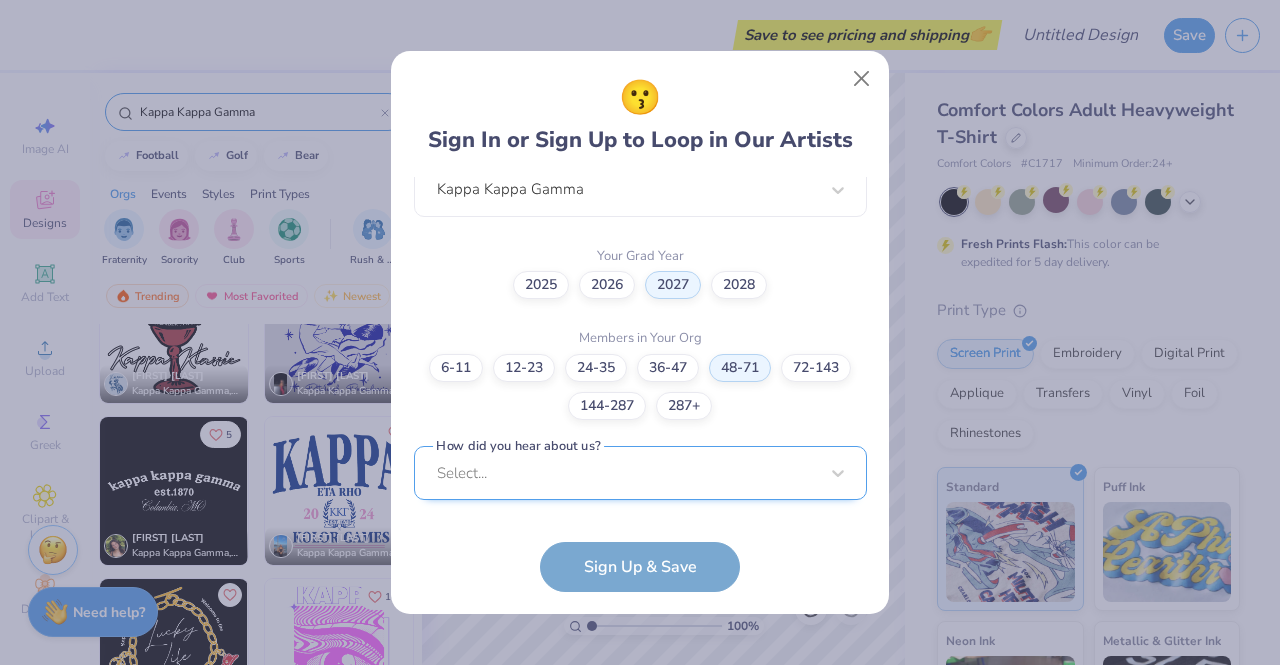 click on "Select..." at bounding box center (640, 473) 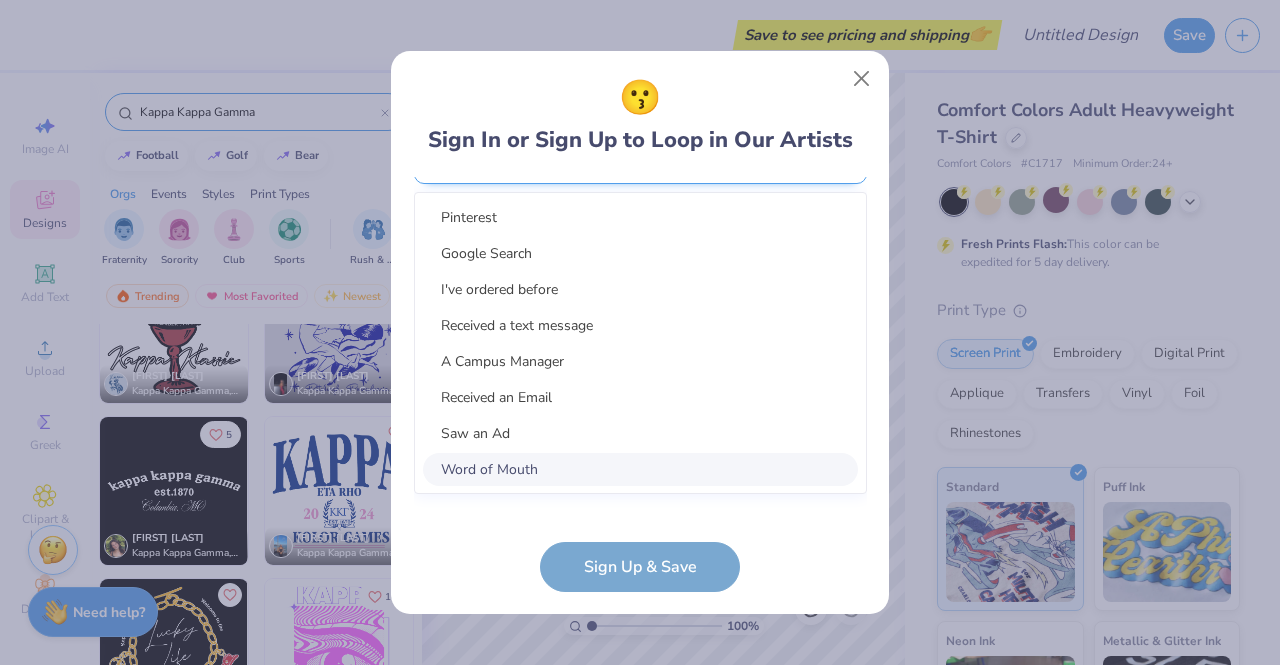 scroll, scrollTop: 837, scrollLeft: 0, axis: vertical 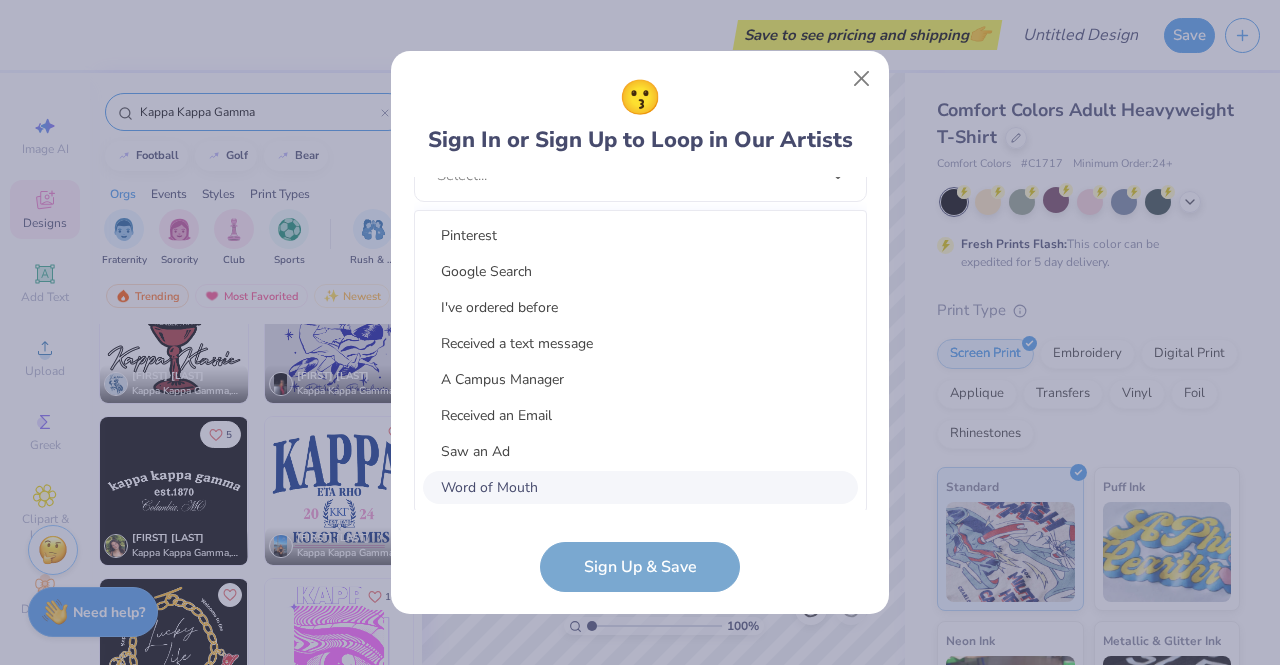 click on "Word of Mouth" at bounding box center [640, 487] 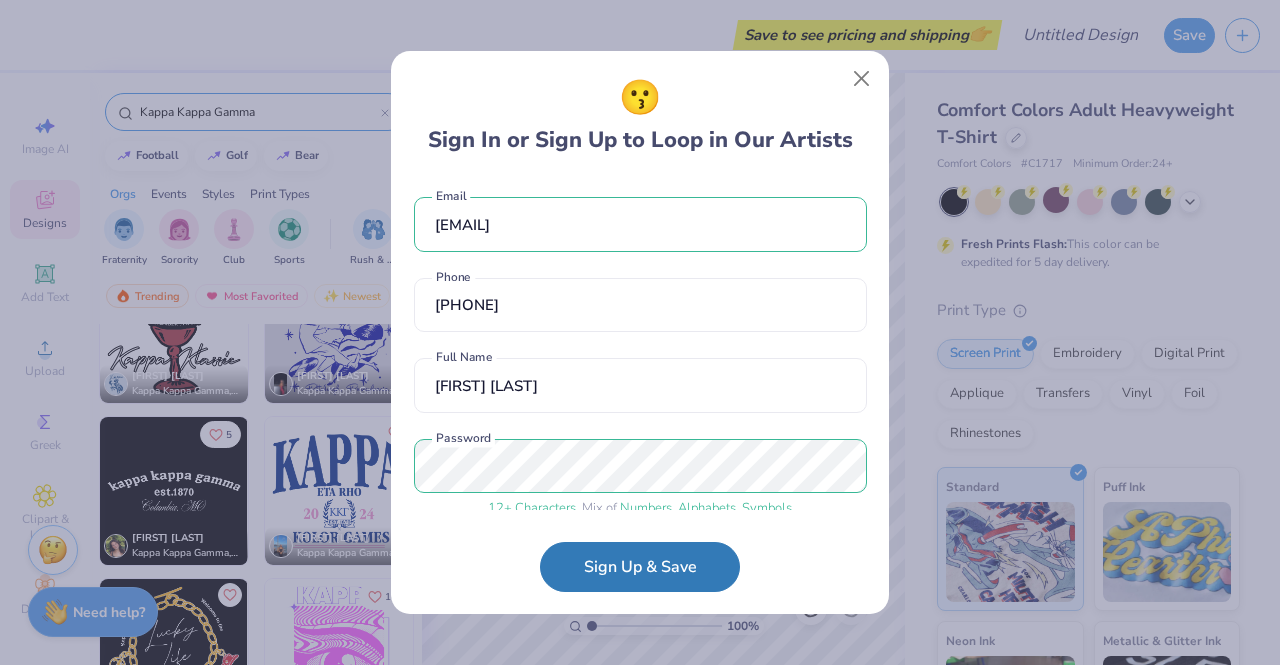 scroll, scrollTop: 538, scrollLeft: 0, axis: vertical 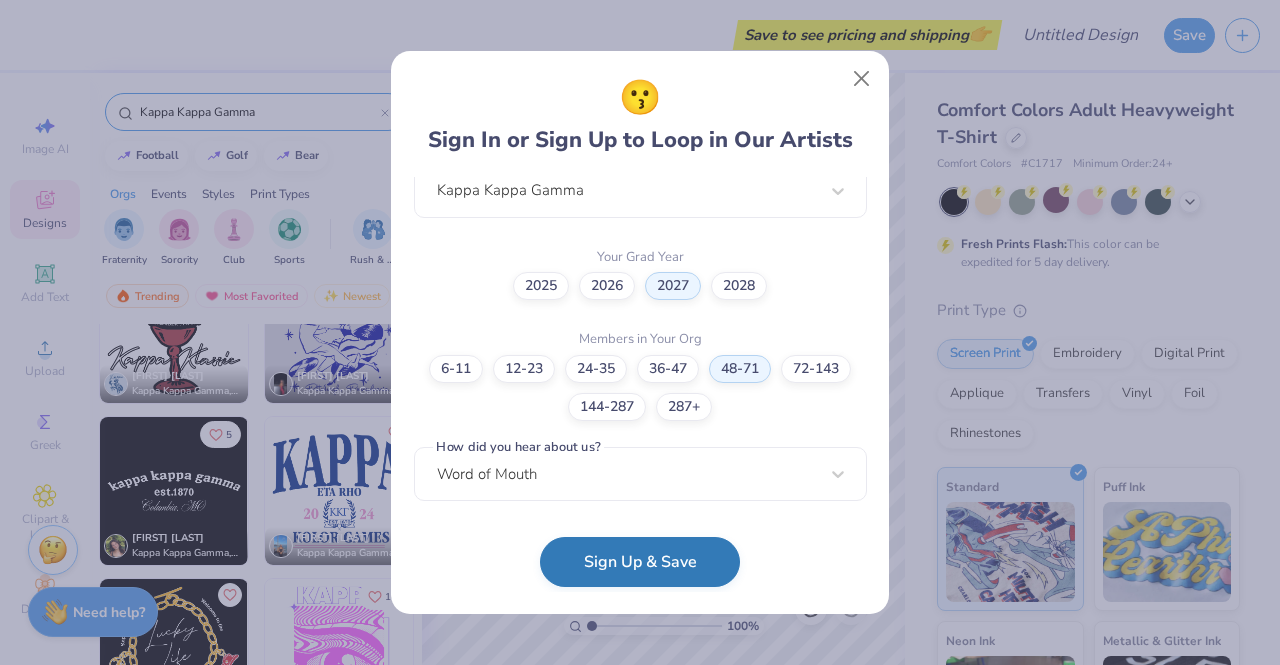 click on "Sign Up & Save" at bounding box center [640, 562] 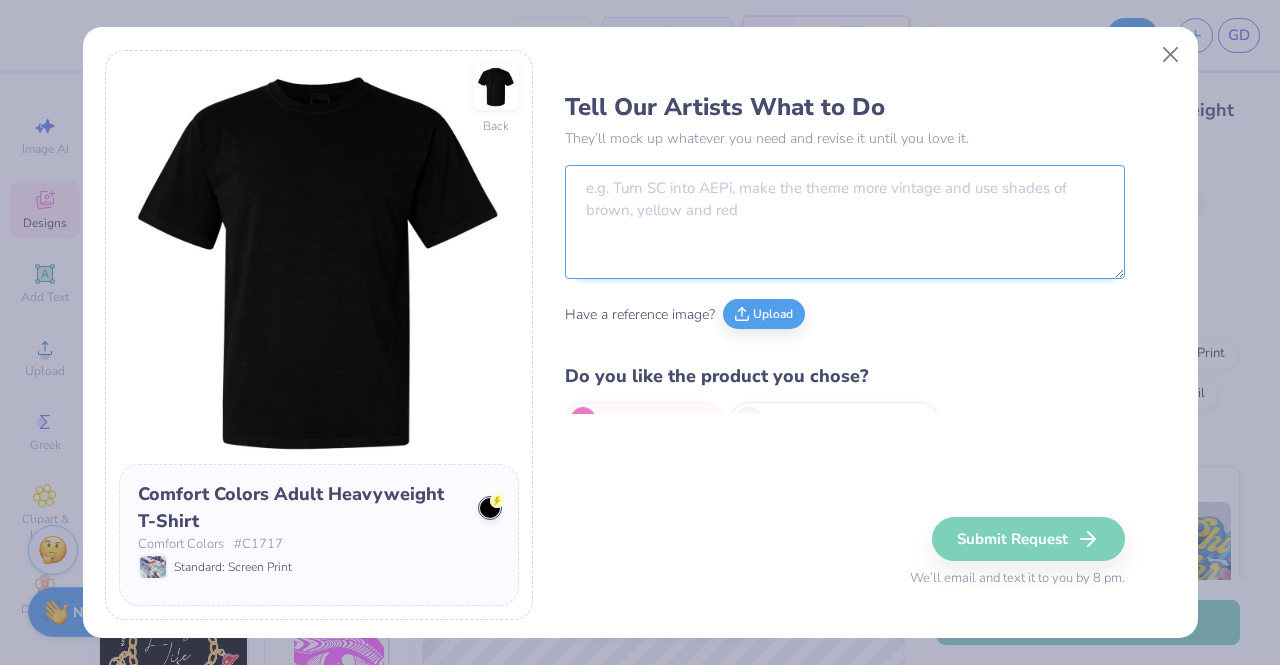click at bounding box center [845, 222] 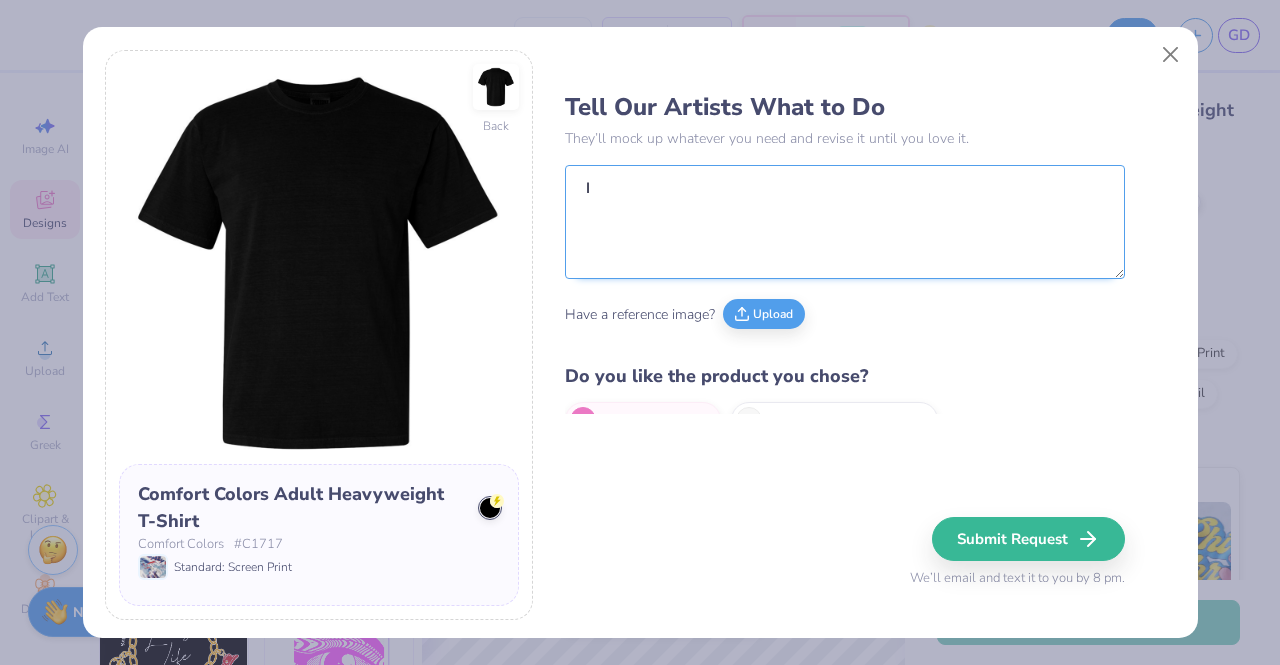 type on "I" 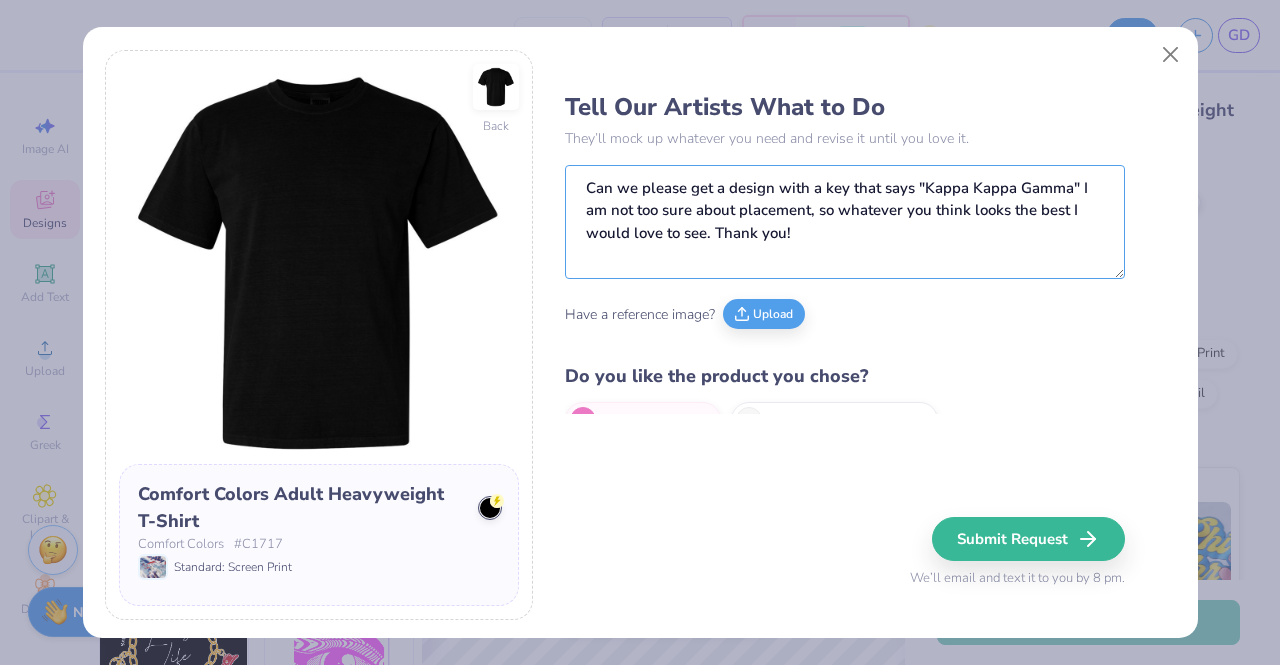 scroll, scrollTop: 33, scrollLeft: 0, axis: vertical 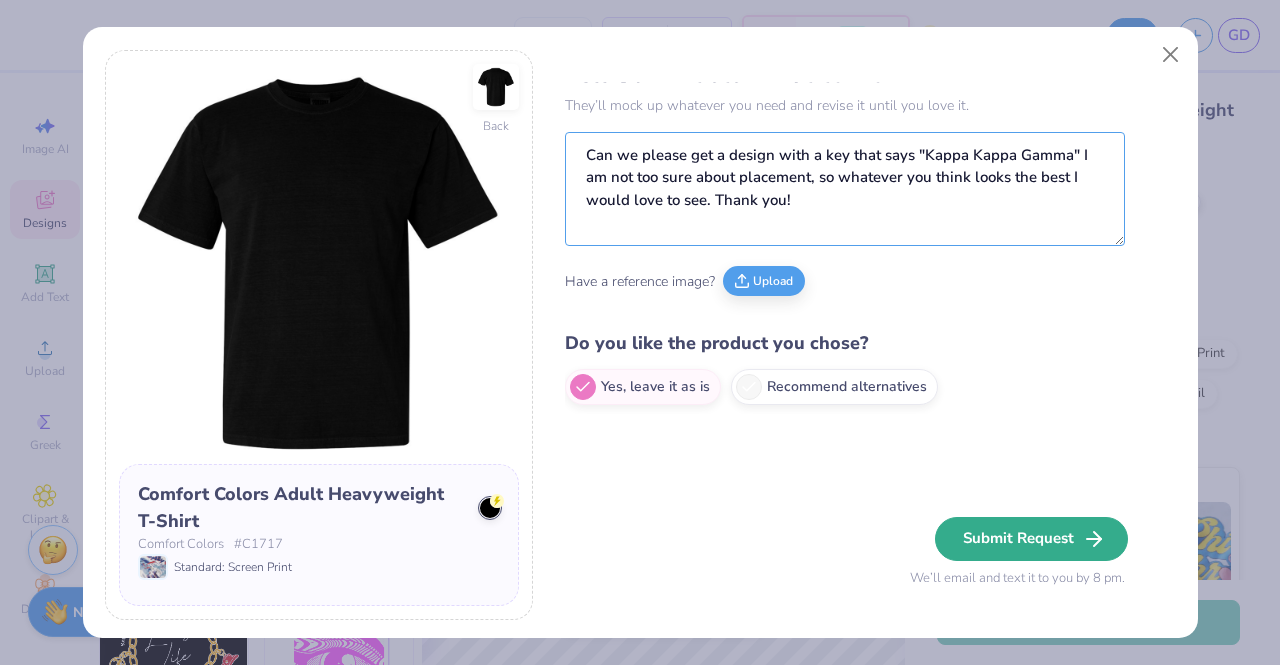 type on "Can we please get a design with a key that says "Kappa Kappa Gamma" I am not too sure about placement, so whatever you think looks the best I would love to see. Thank you!" 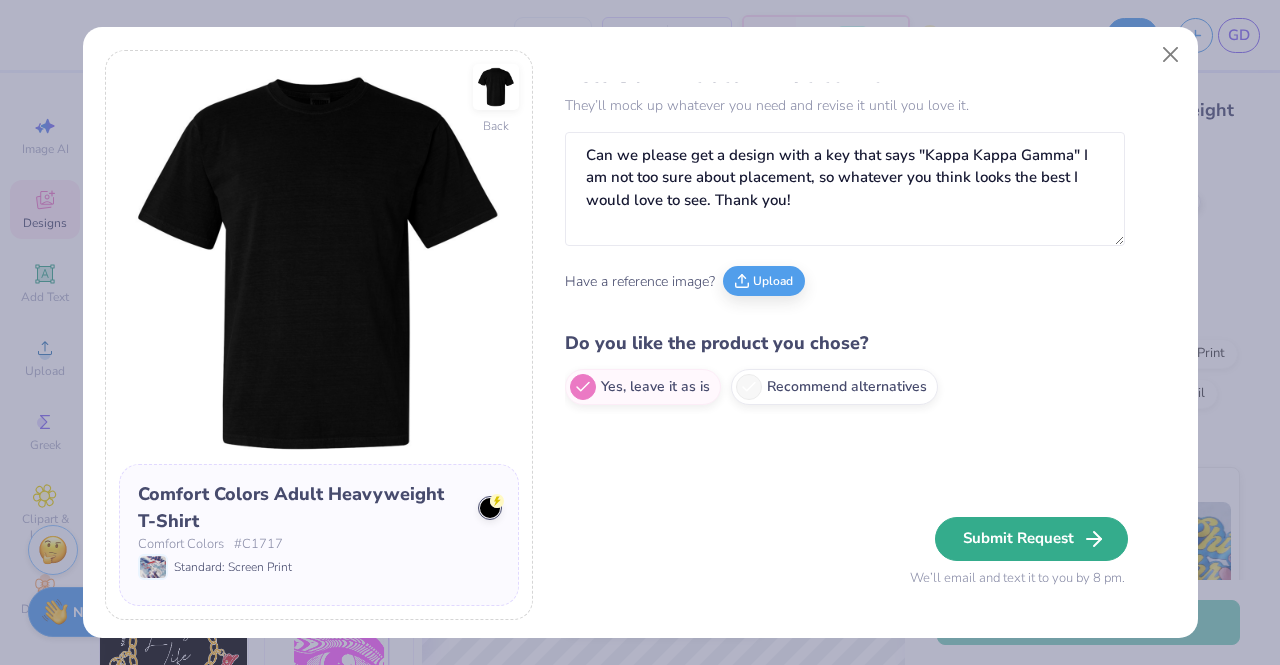 click on "Submit Request" at bounding box center [1031, 539] 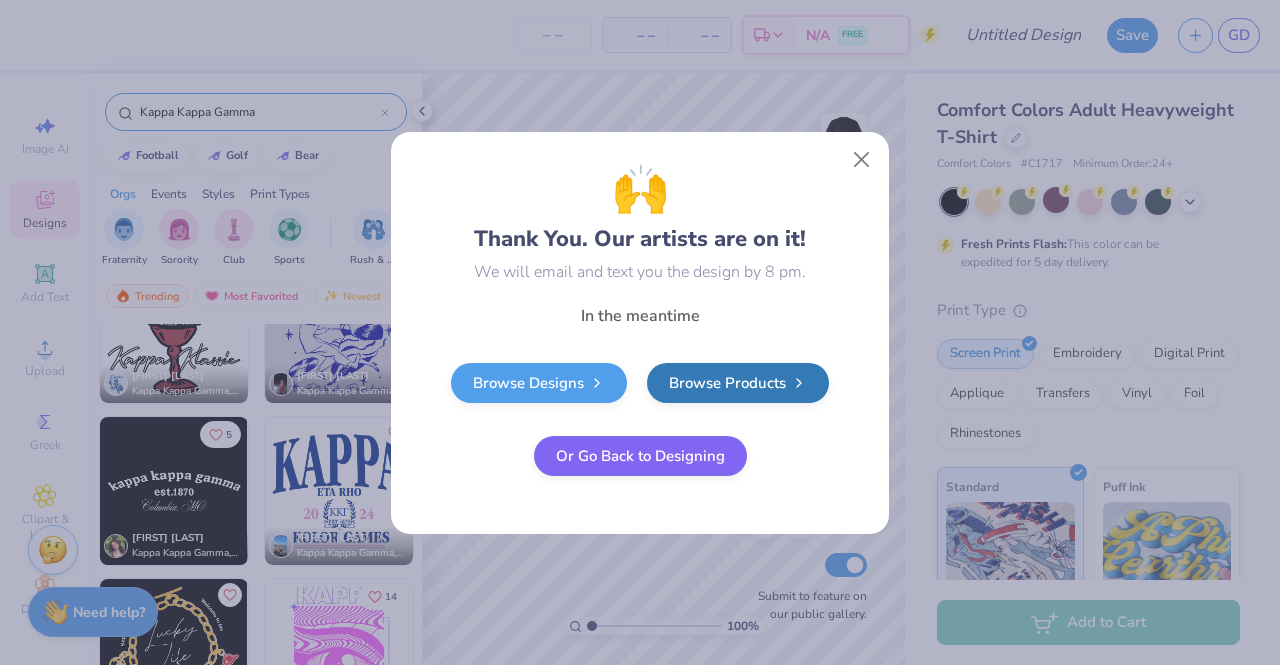 type 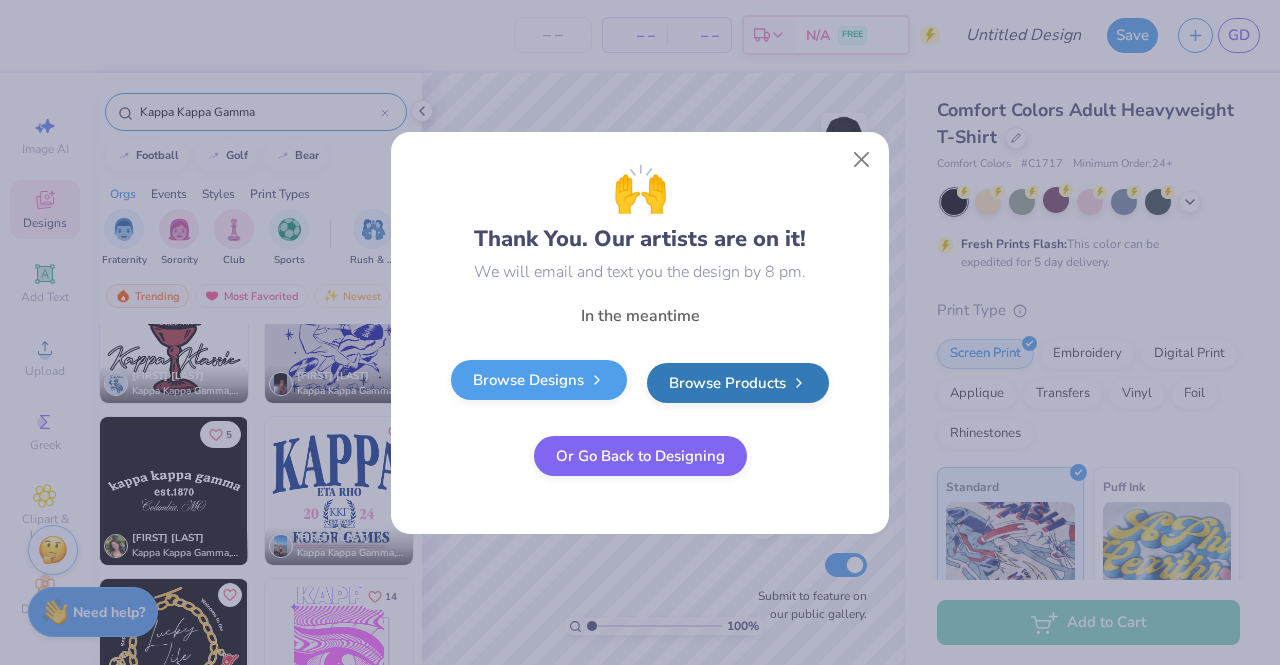 click on "Browse Designs" at bounding box center [539, 380] 